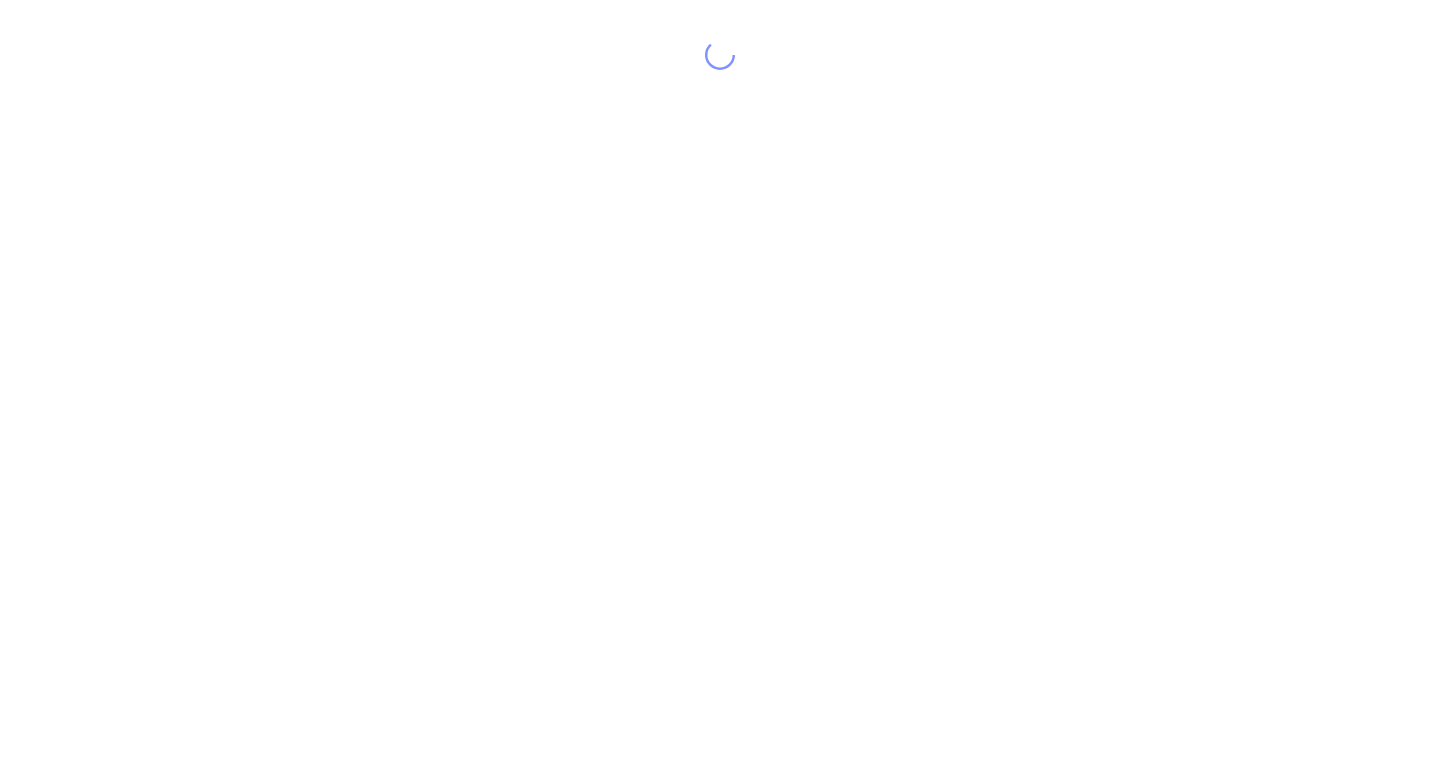 scroll, scrollTop: 0, scrollLeft: 0, axis: both 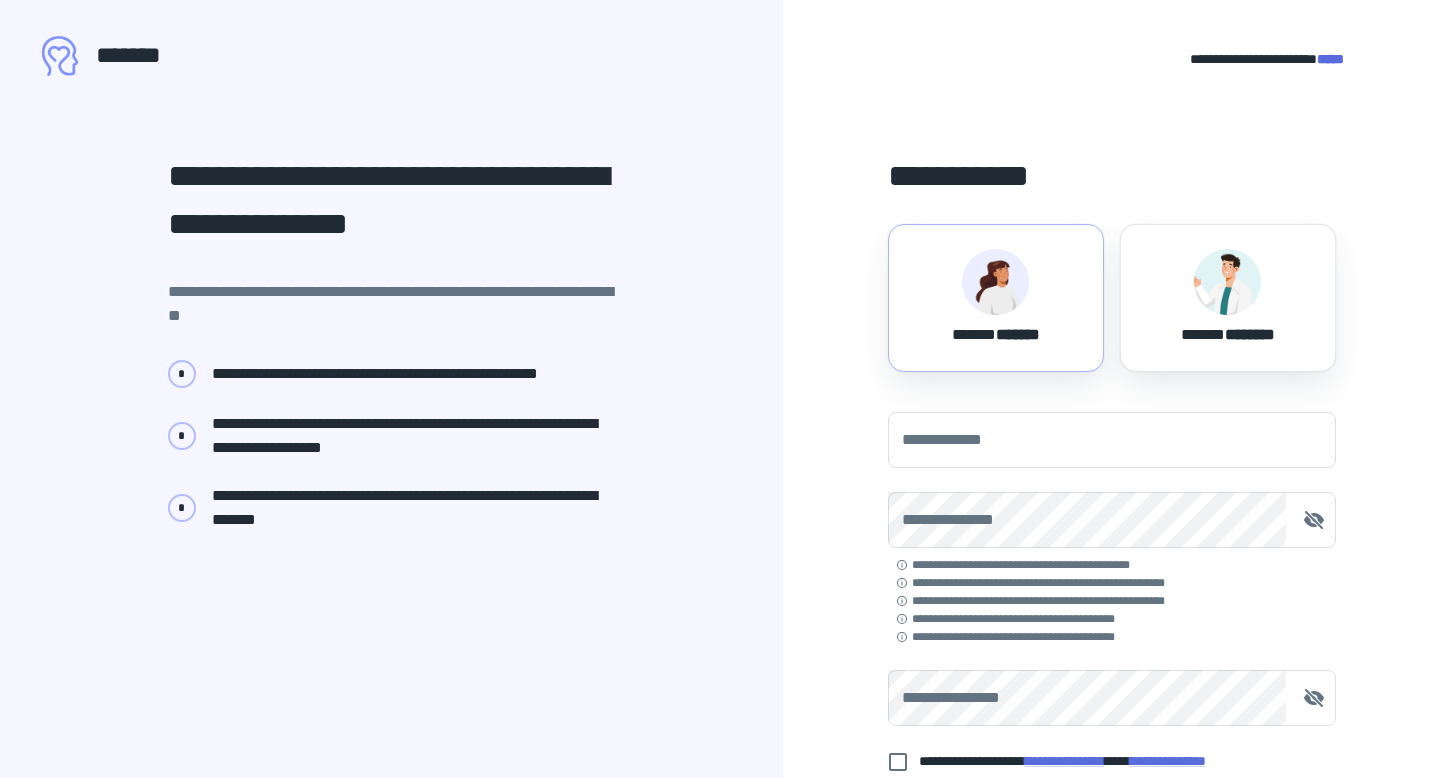 click on "******   *******" at bounding box center [996, 331] 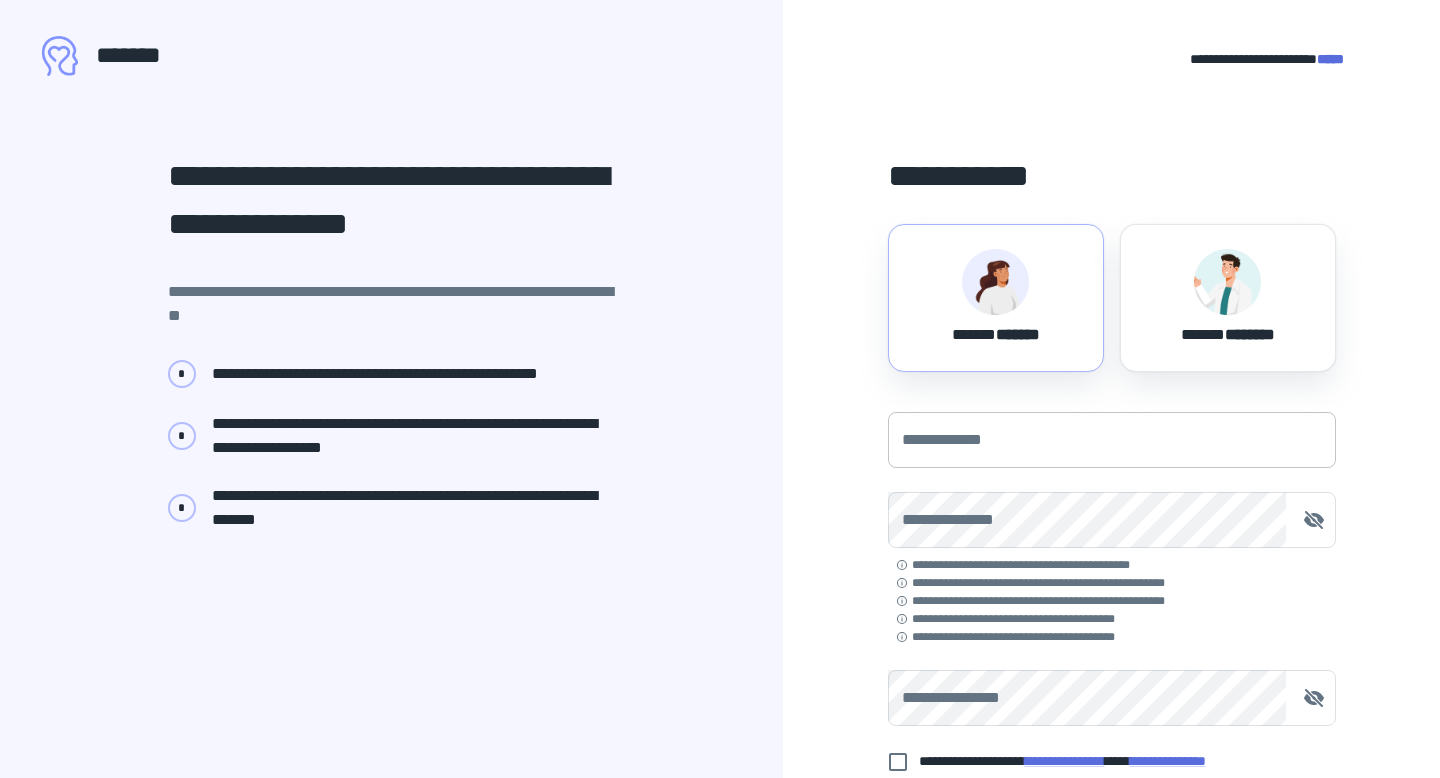 click on "**********" at bounding box center [1112, 440] 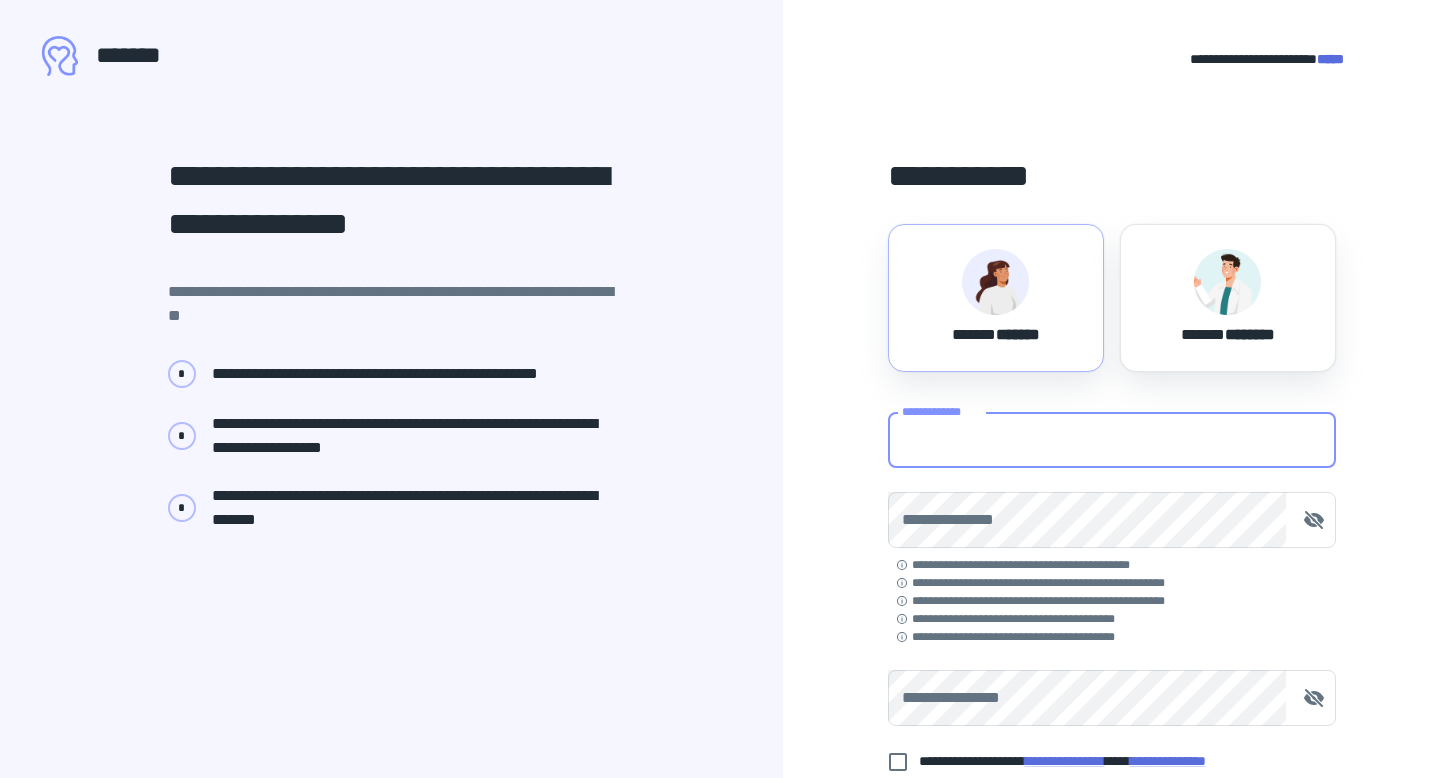 type on "**********" 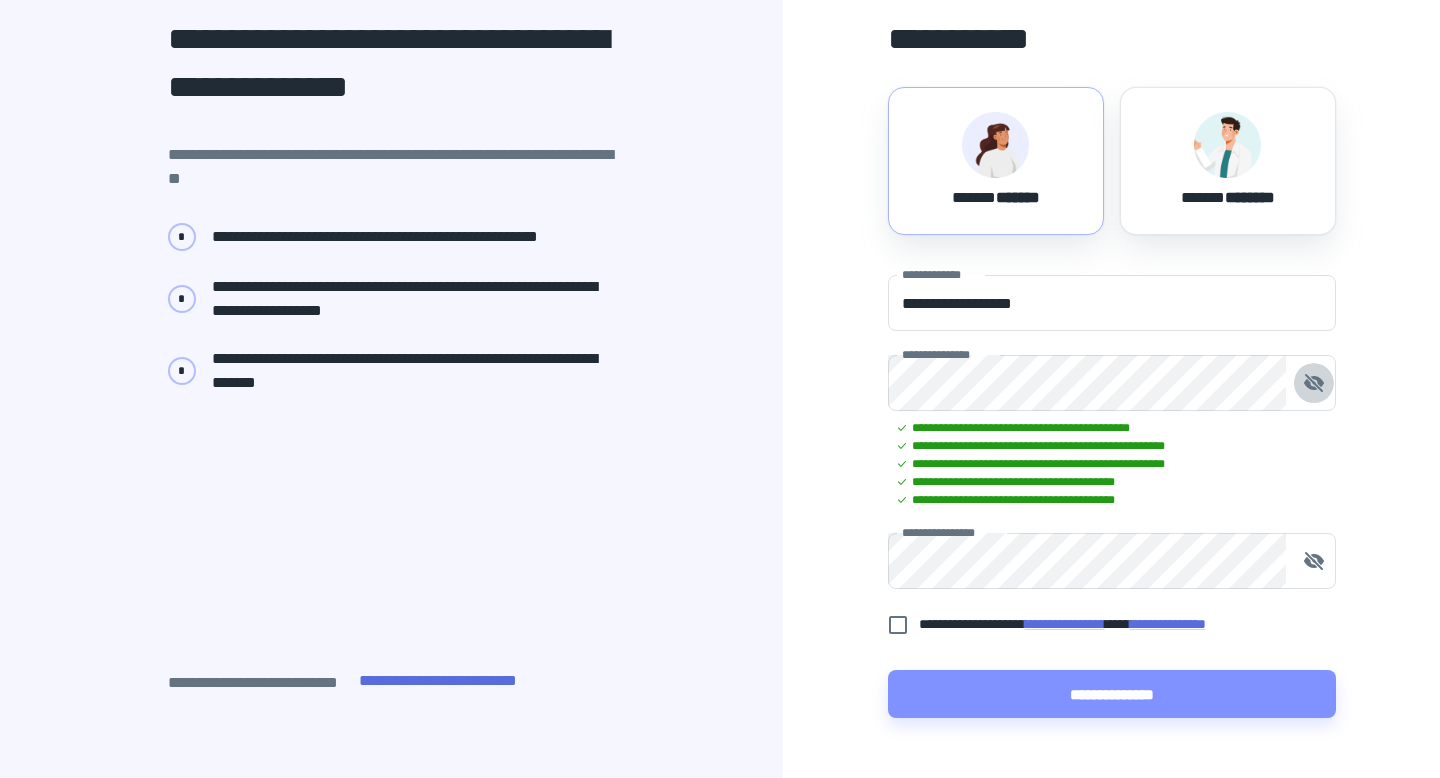 scroll, scrollTop: 143, scrollLeft: 0, axis: vertical 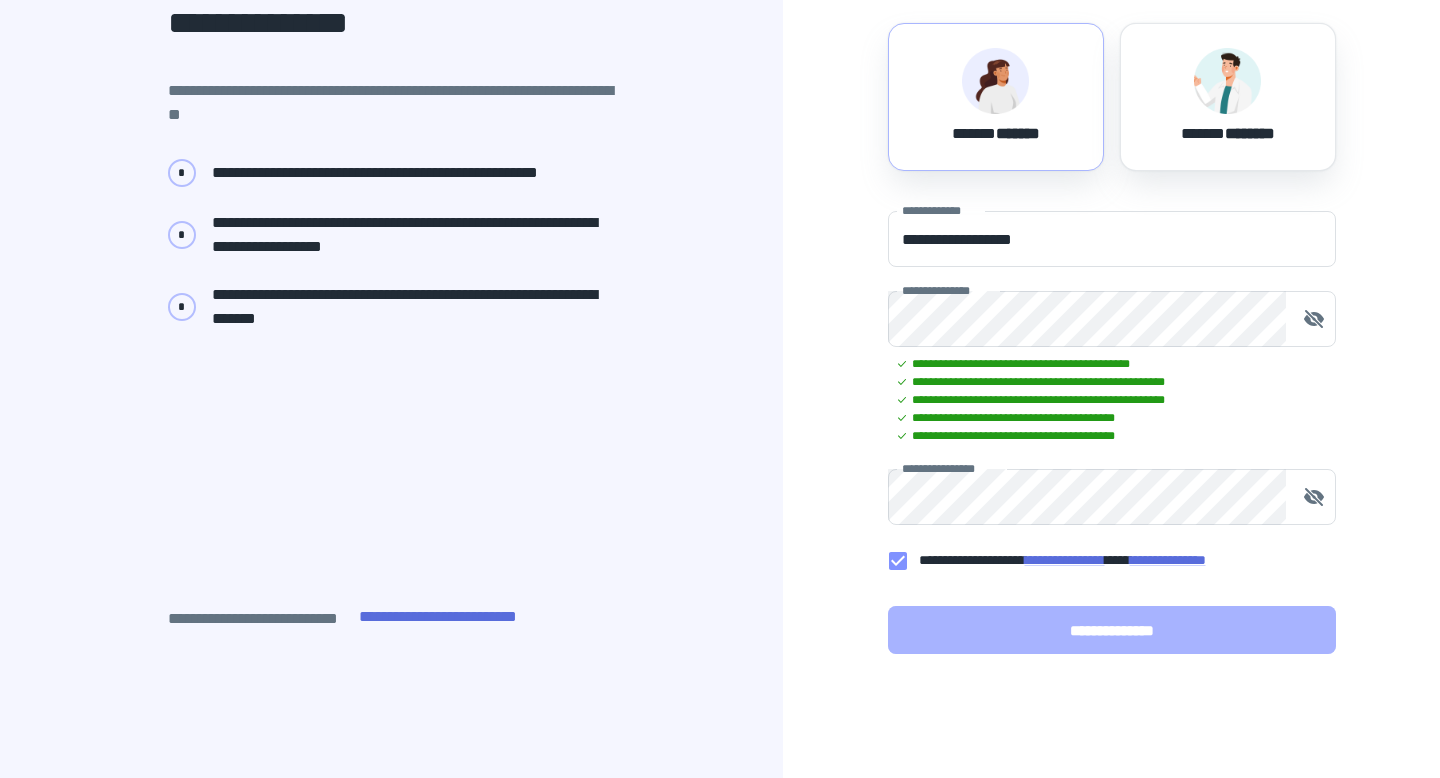 click on "**********" at bounding box center [1112, 630] 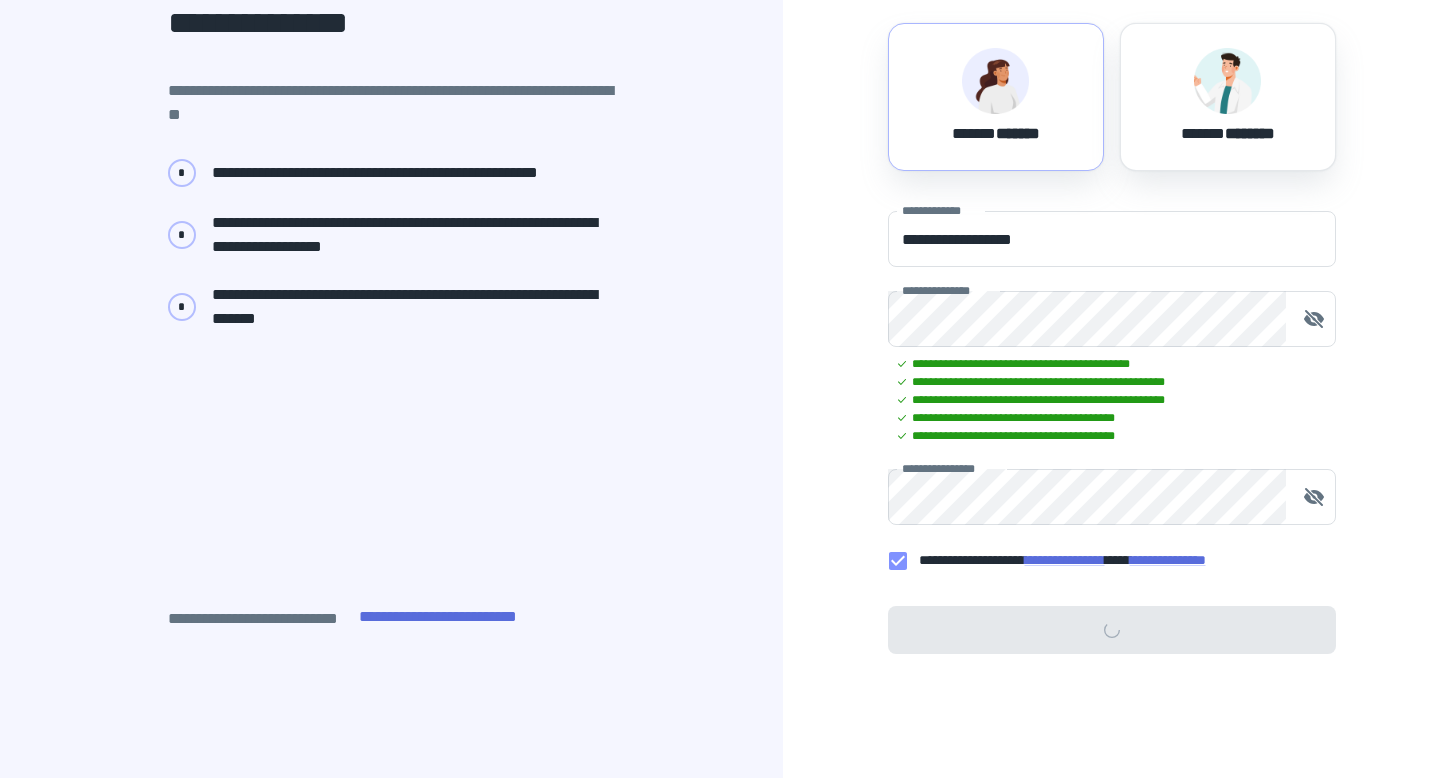 scroll, scrollTop: 0, scrollLeft: 0, axis: both 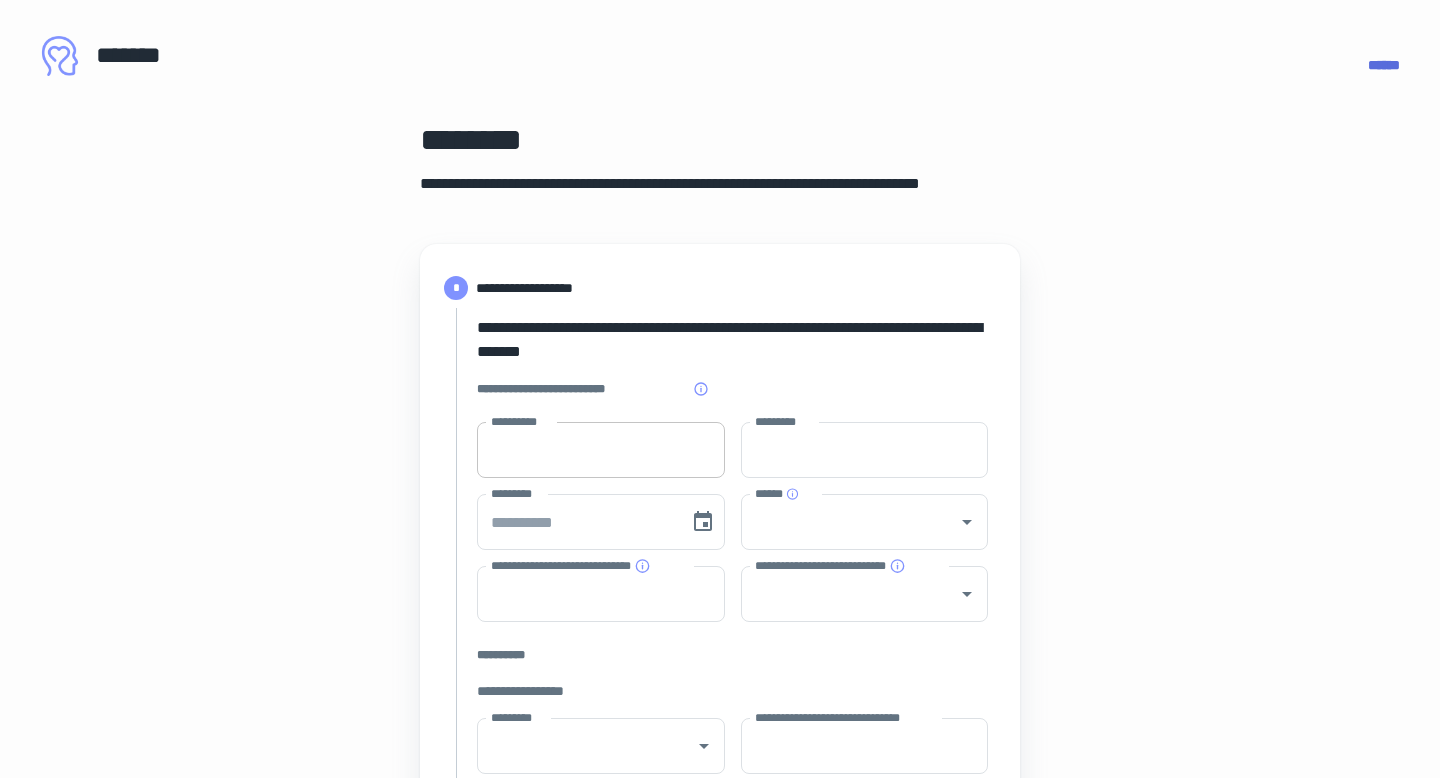 click on "**********" at bounding box center [601, 450] 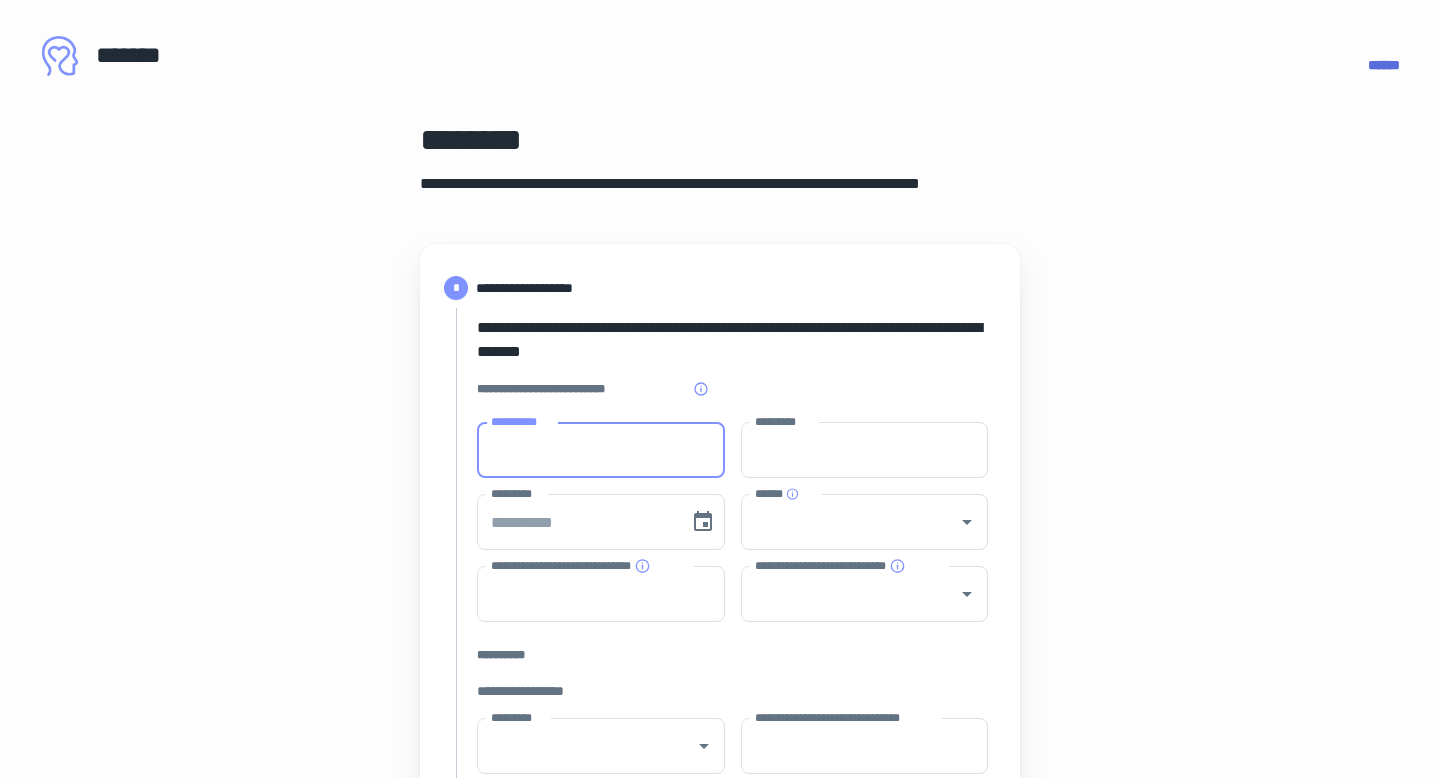 type on "*******" 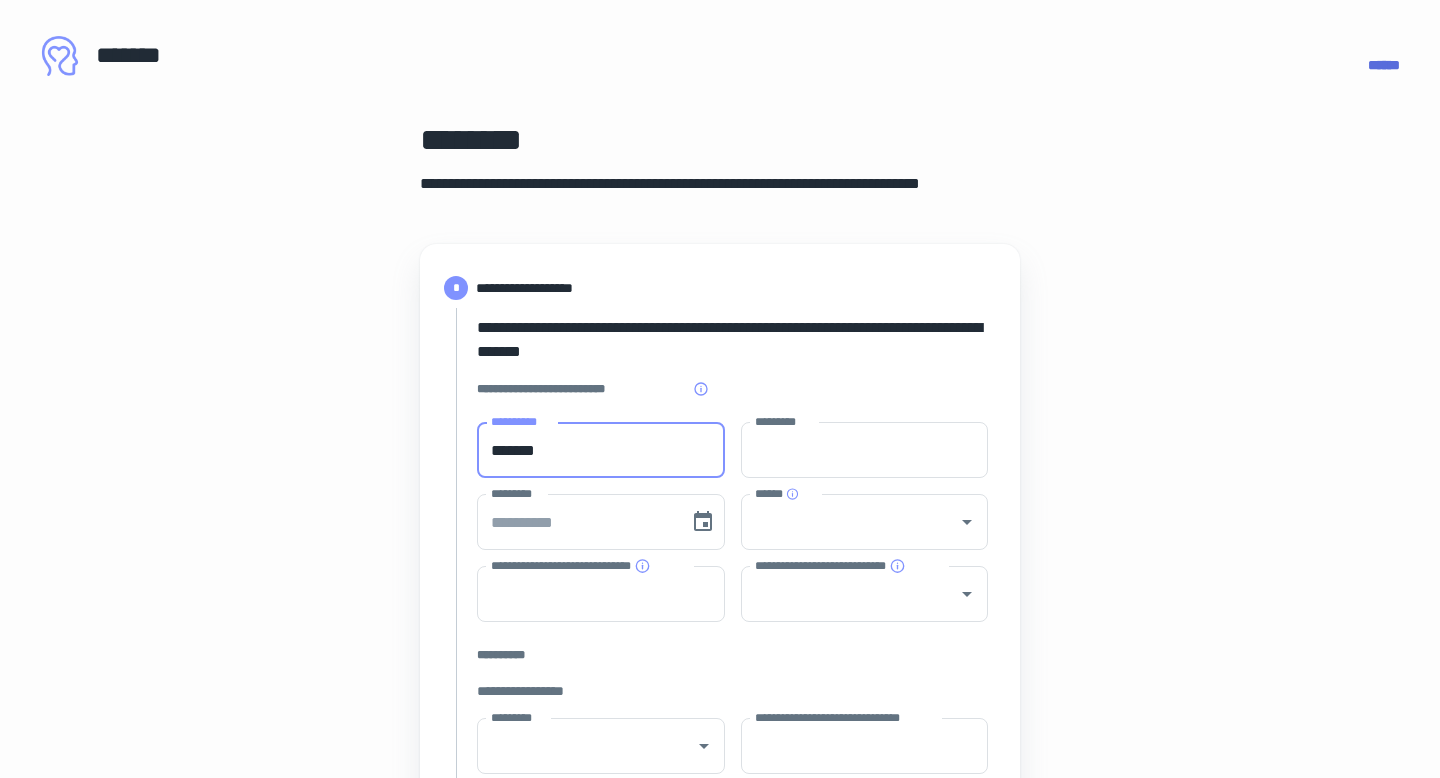 type on "*********" 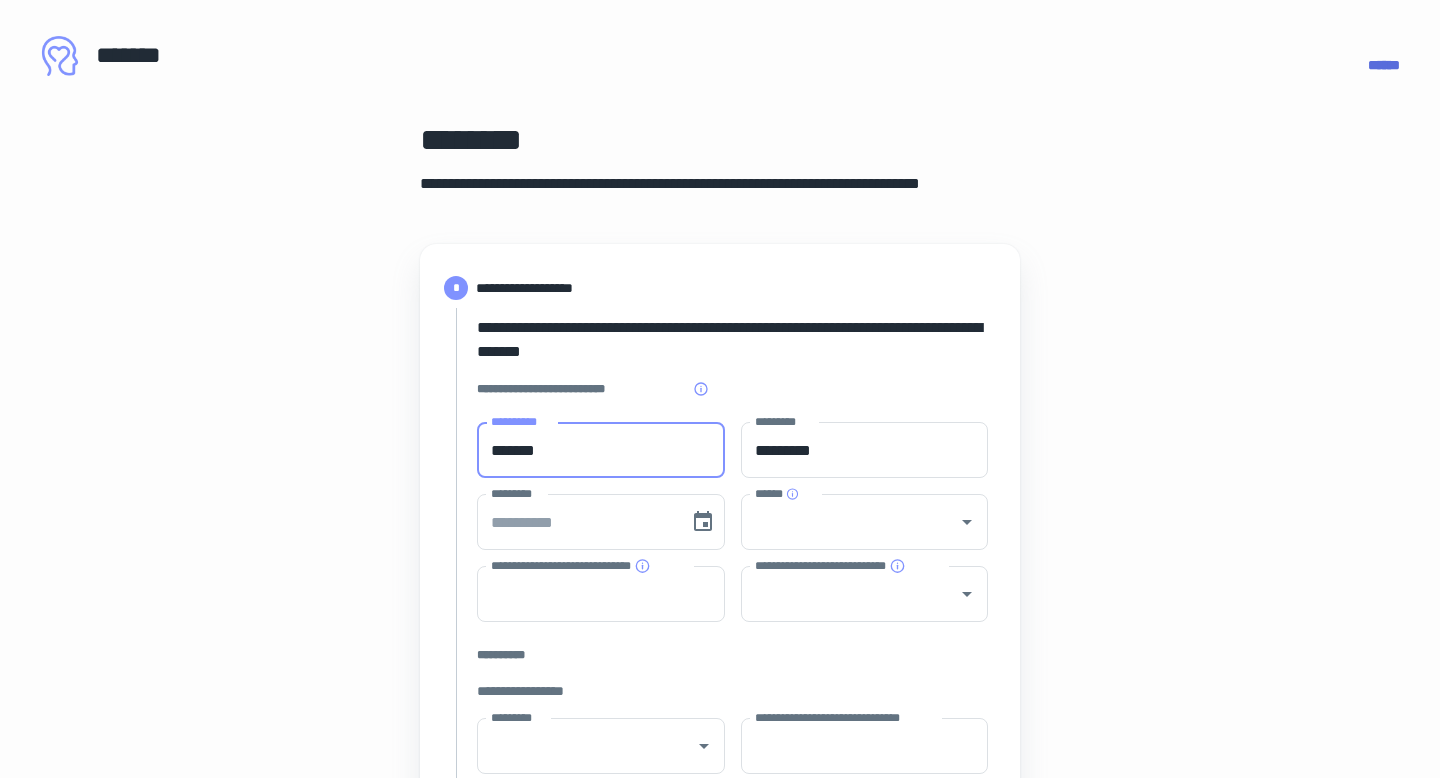 click on "**********" at bounding box center [720, 890] 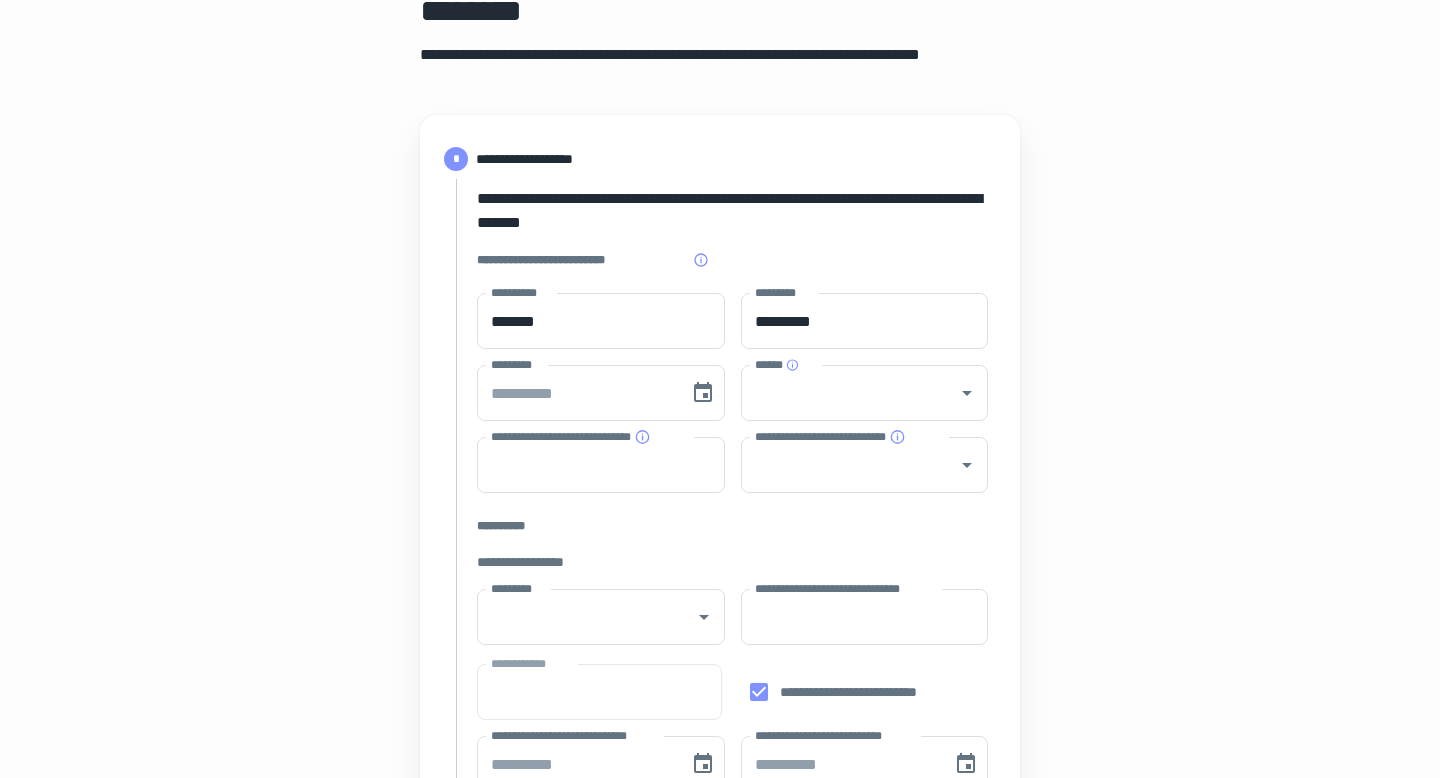 scroll, scrollTop: 0, scrollLeft: 0, axis: both 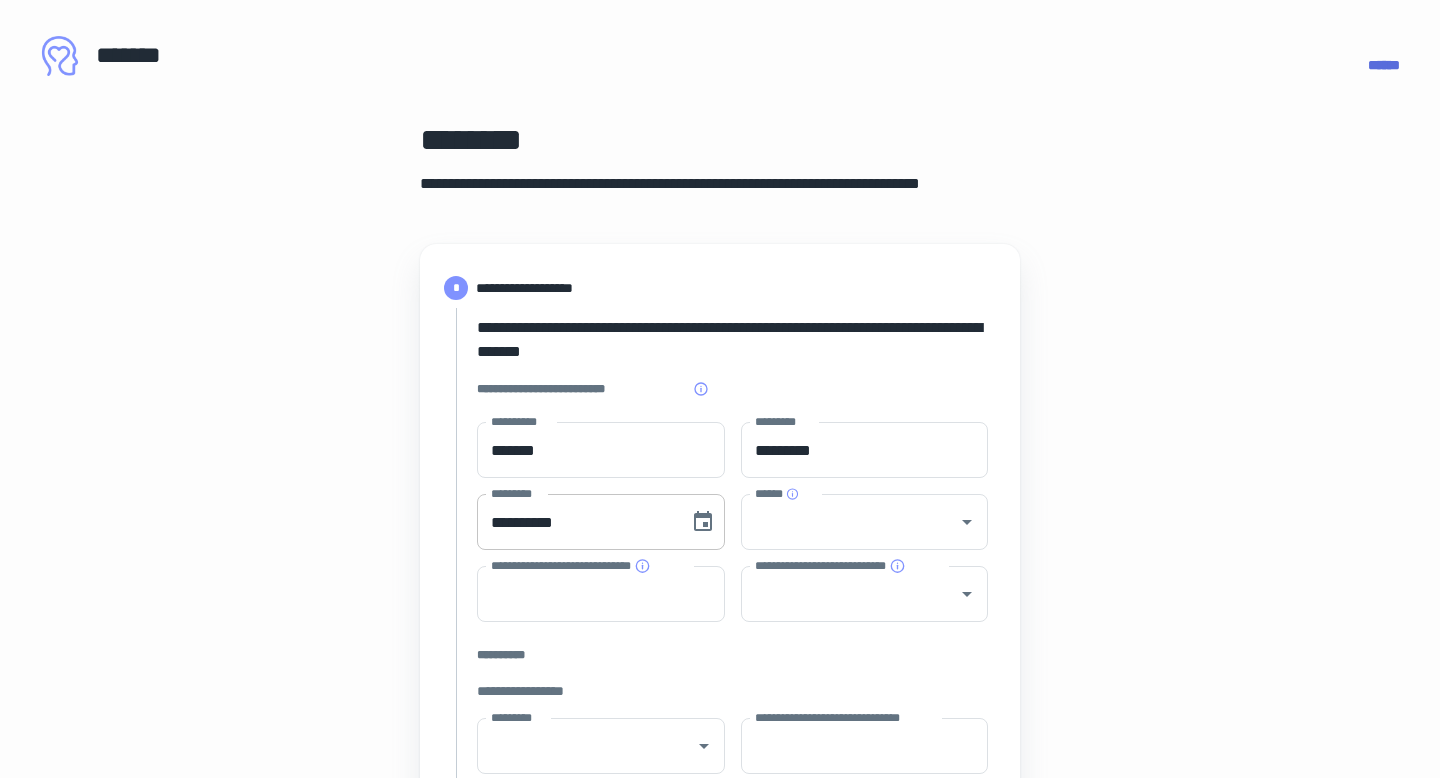click on "**********" at bounding box center (576, 522) 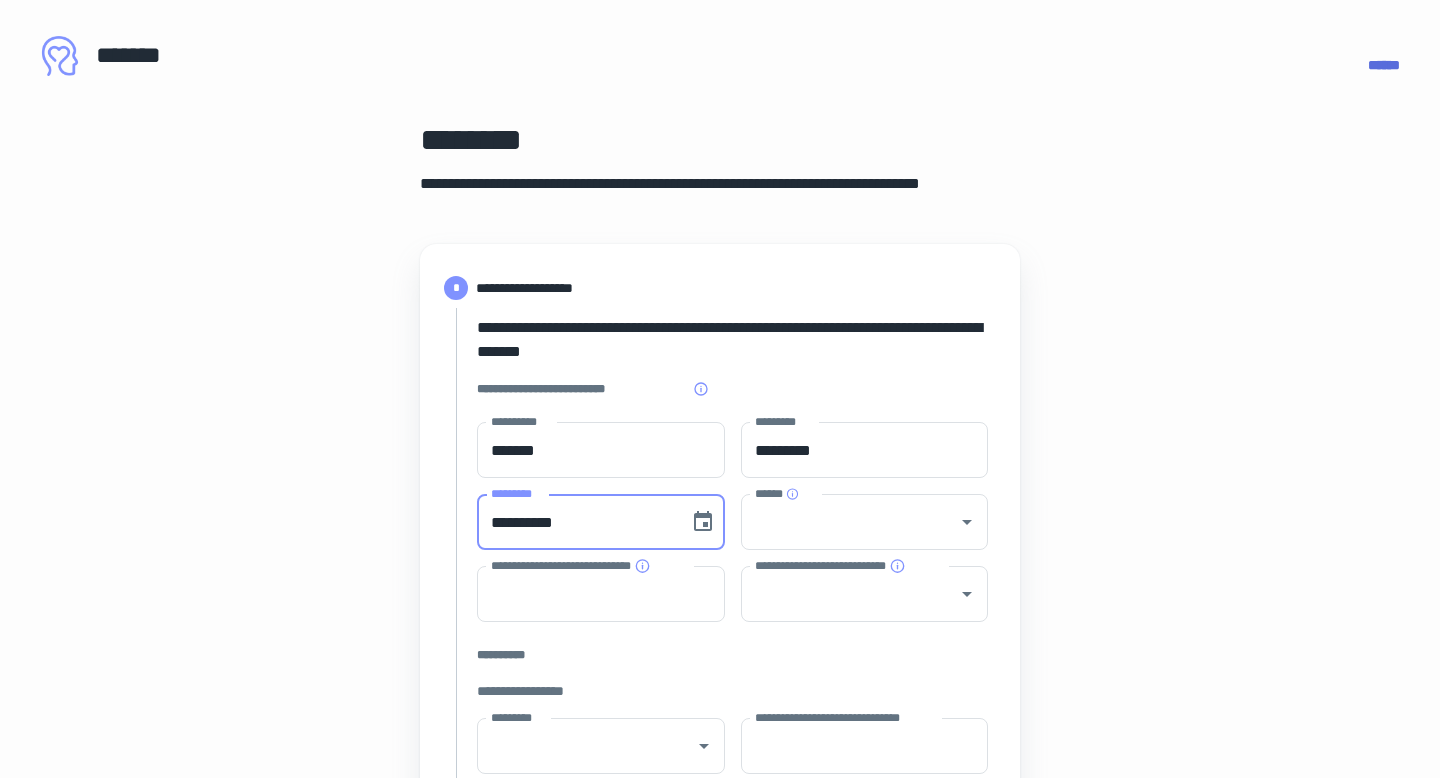 type on "**********" 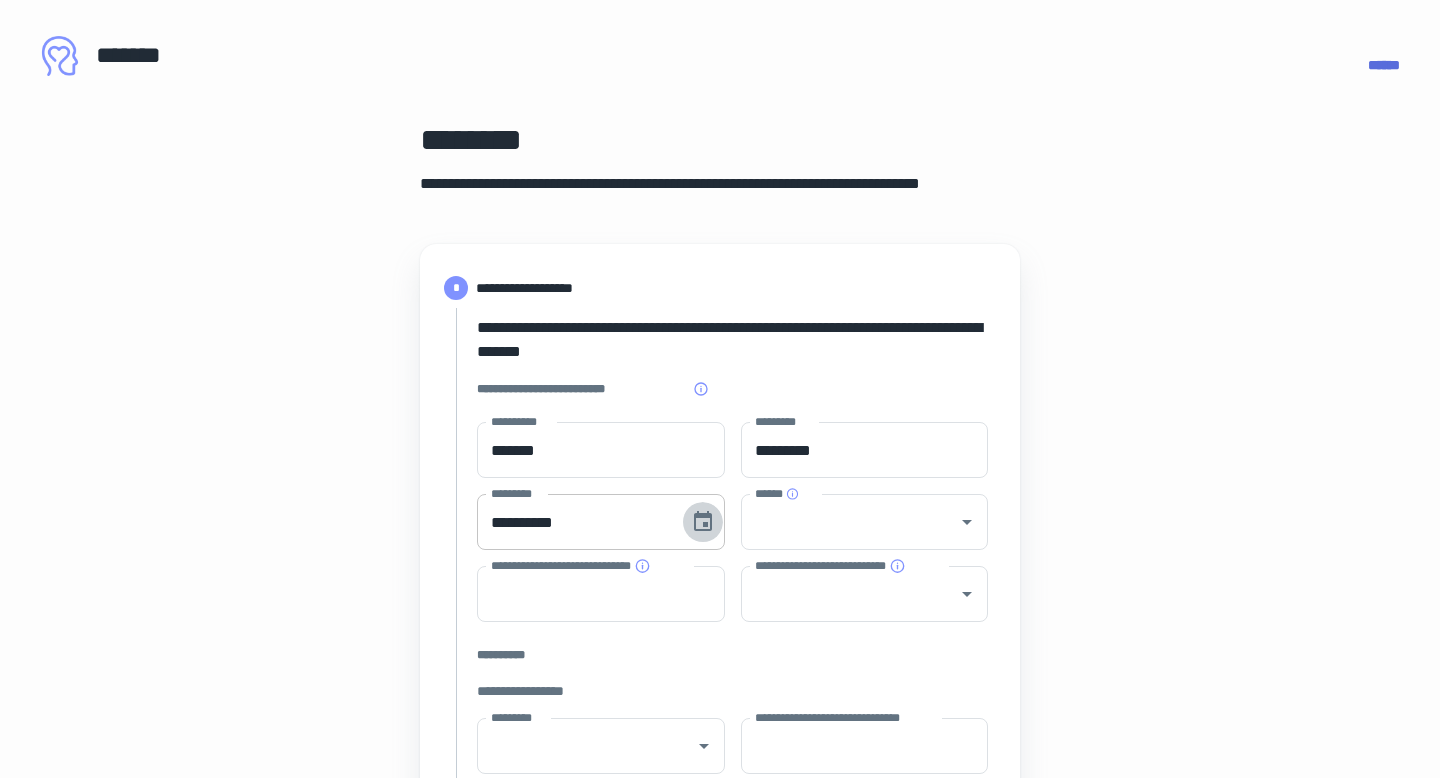type 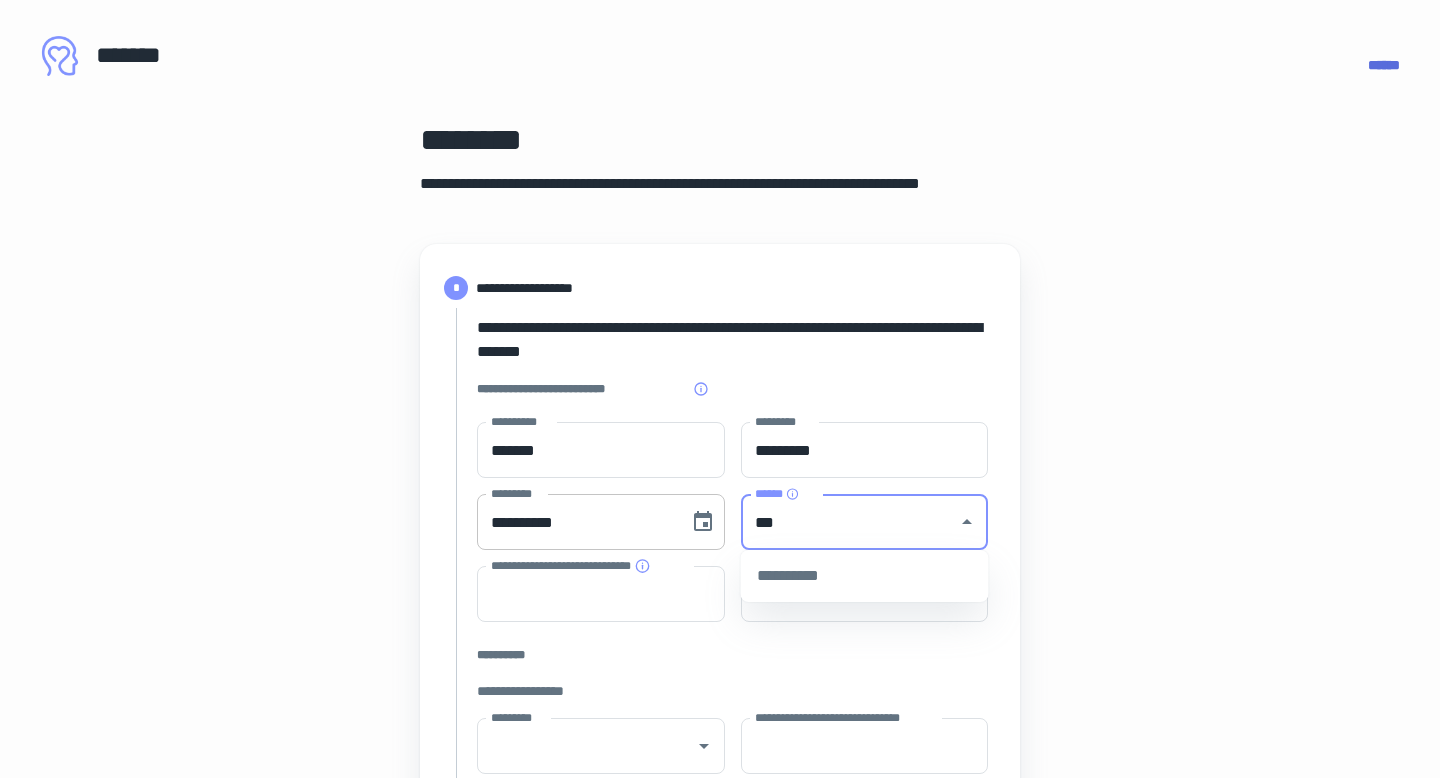type on "****" 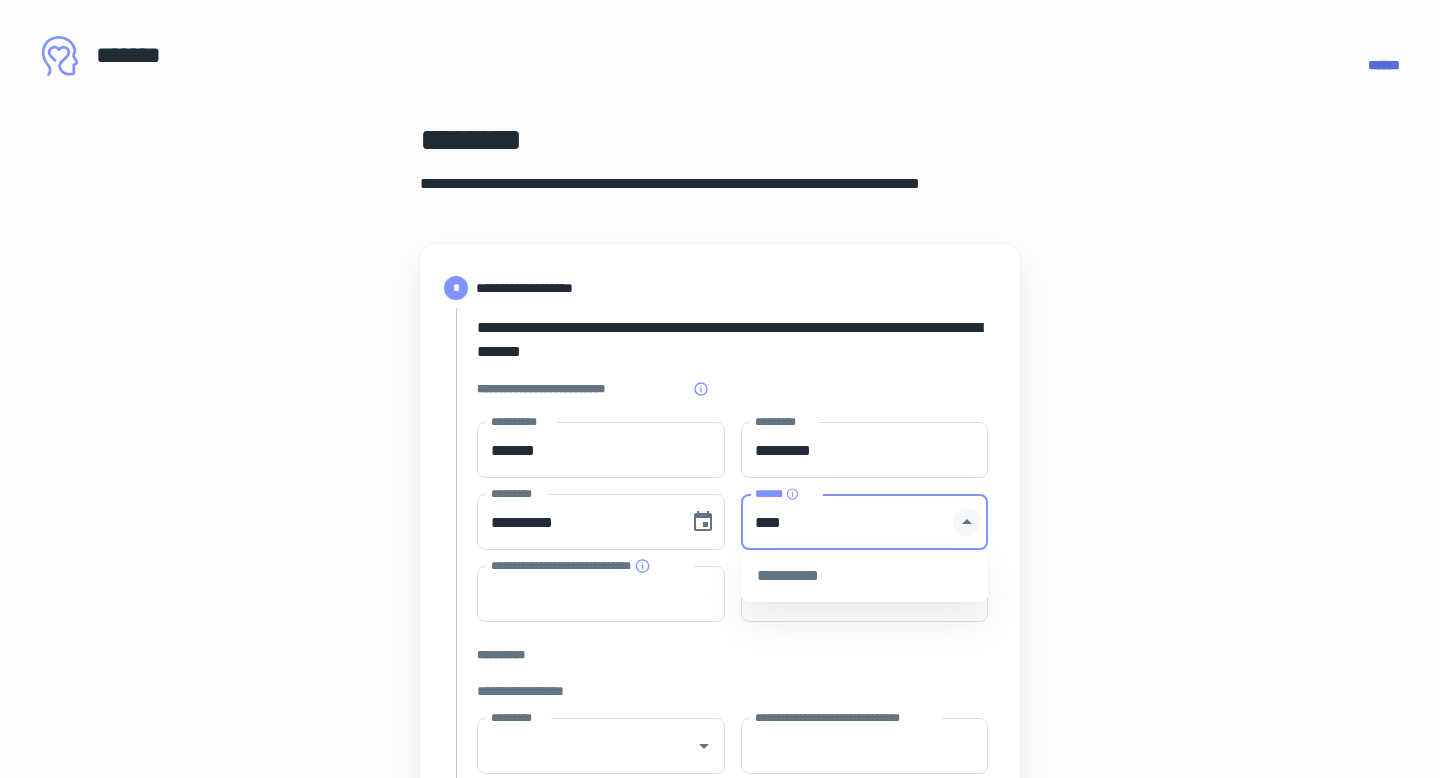 click 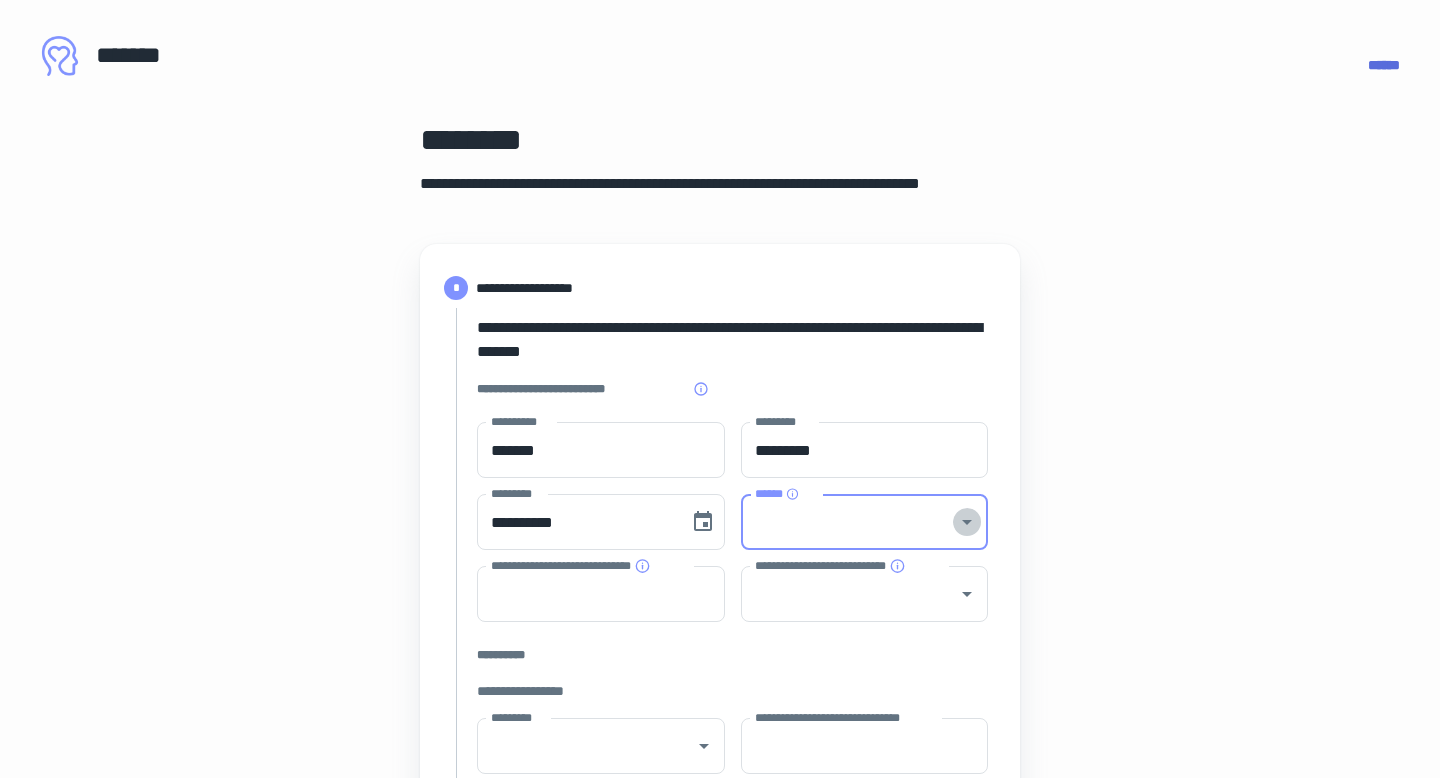 click 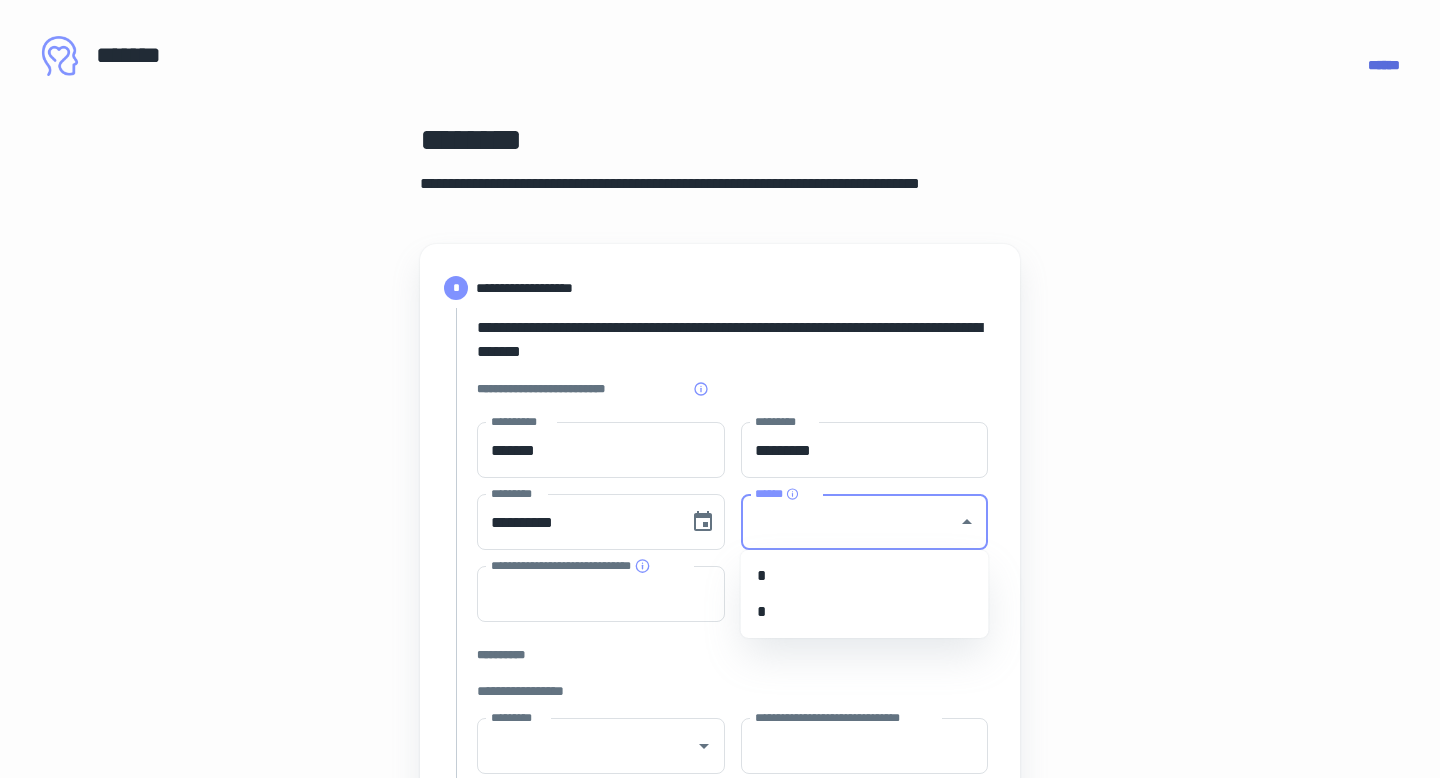 click on "*" at bounding box center [865, 576] 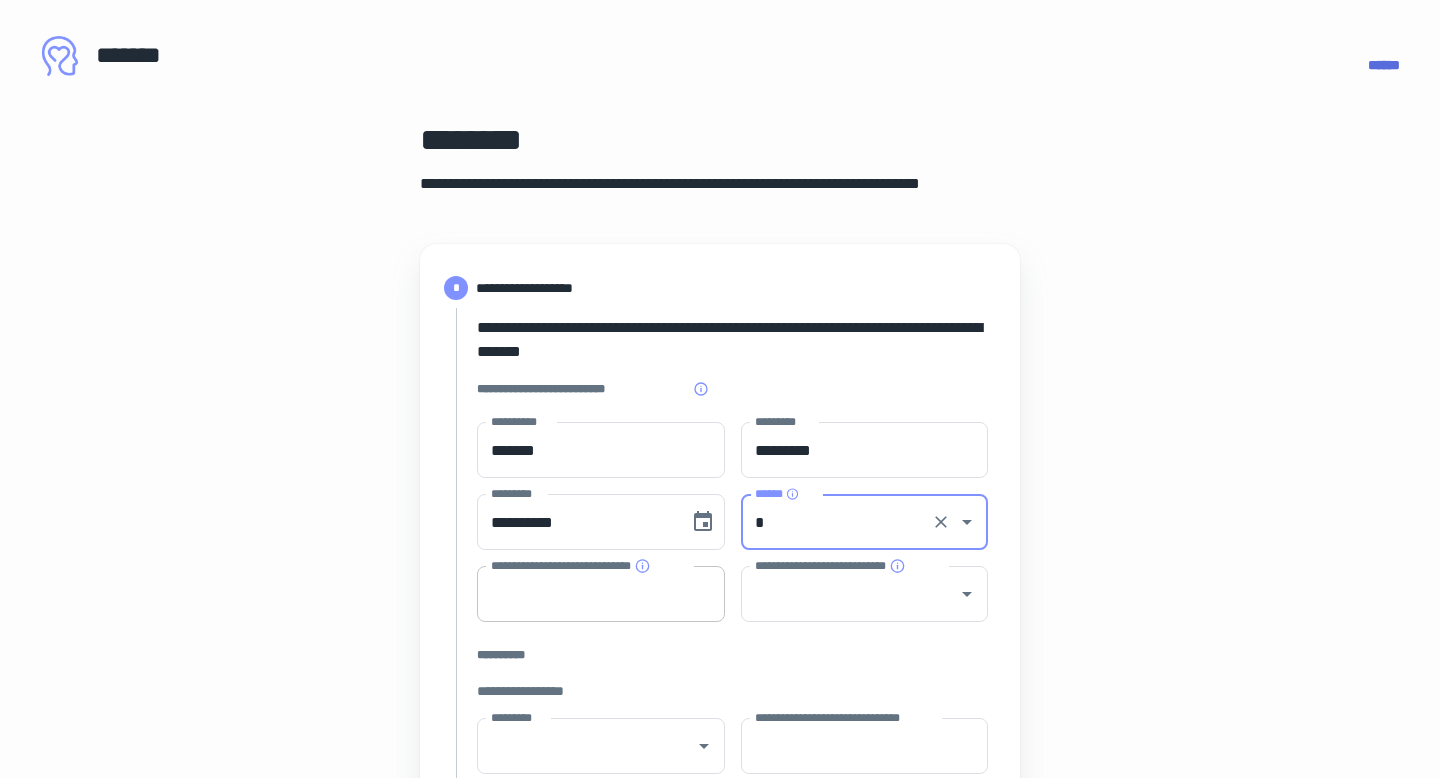 click on "**********" at bounding box center [601, 594] 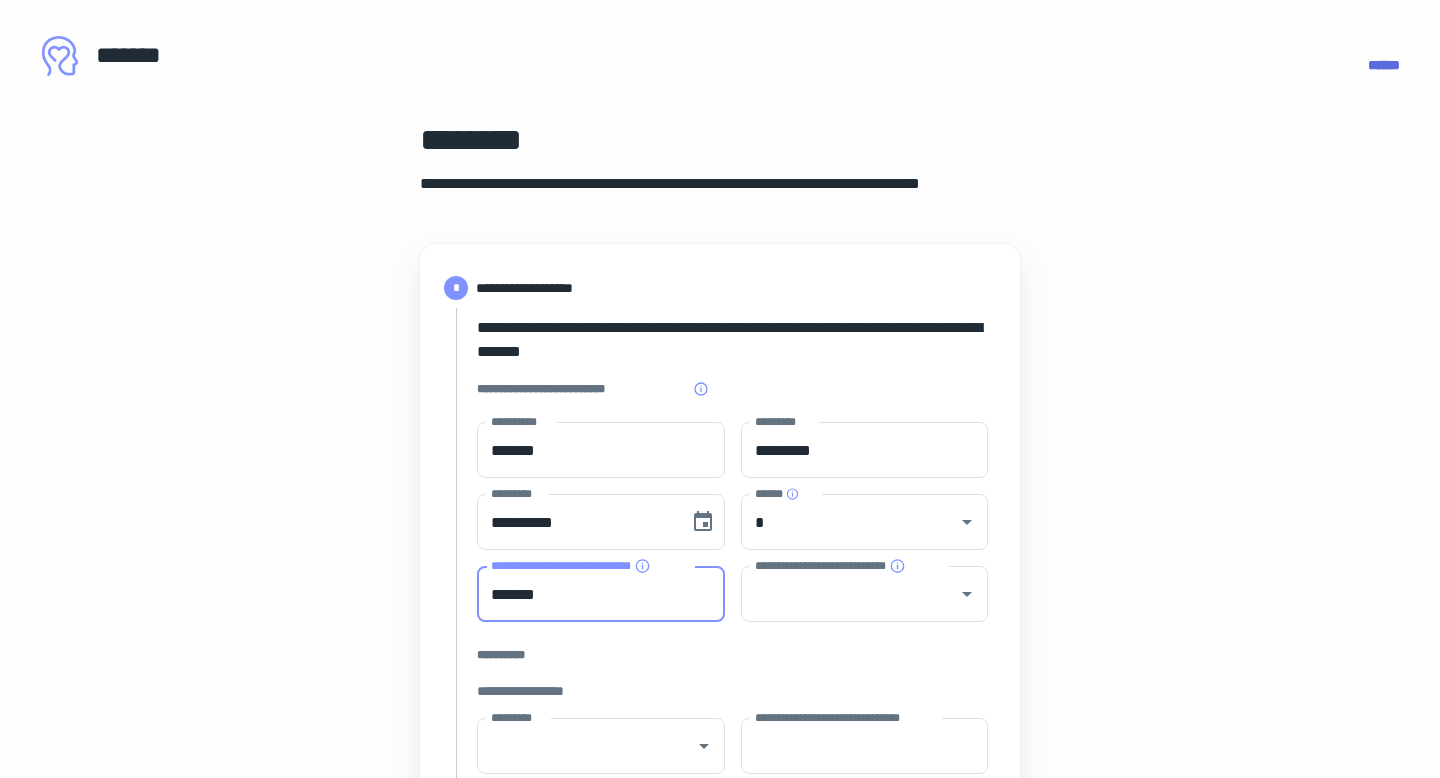 type on "*******" 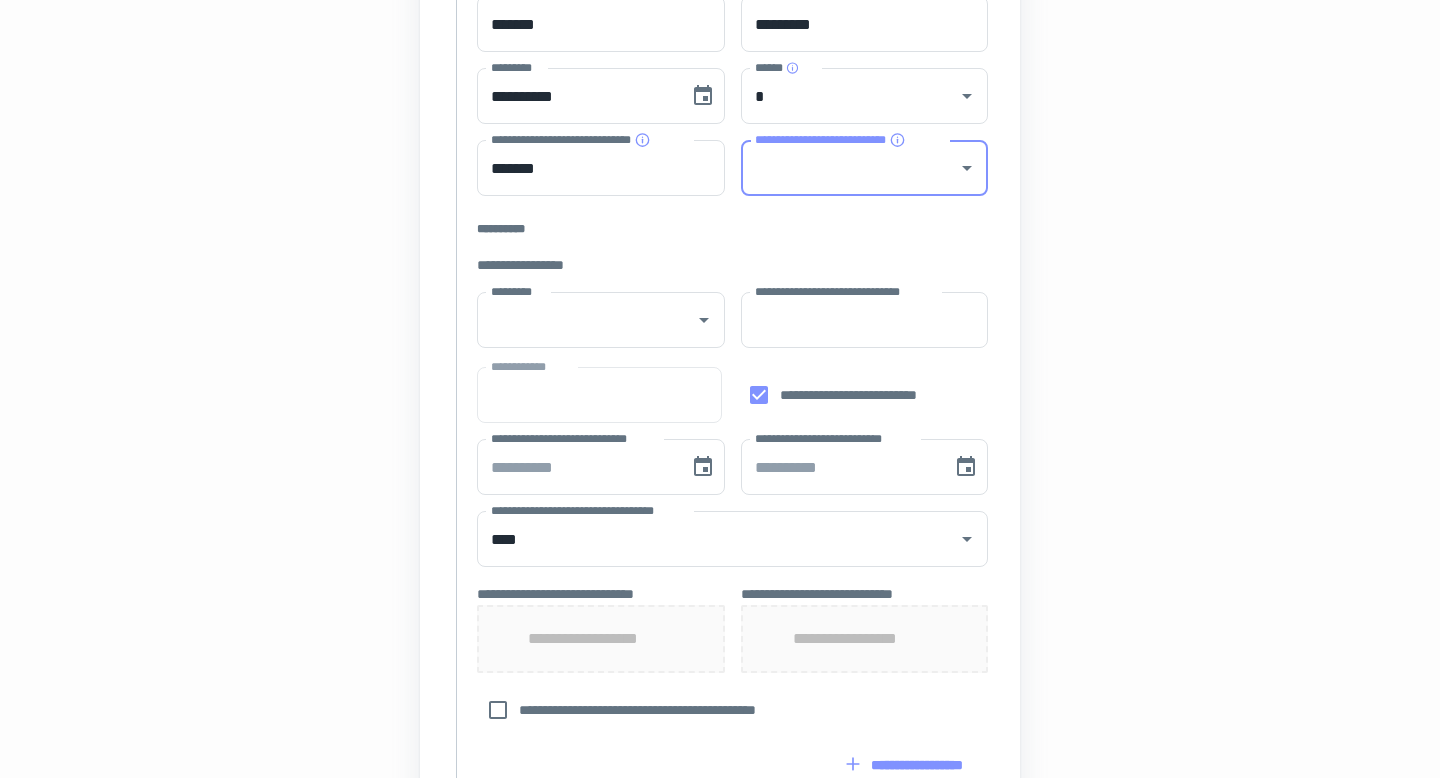 scroll, scrollTop: 429, scrollLeft: 0, axis: vertical 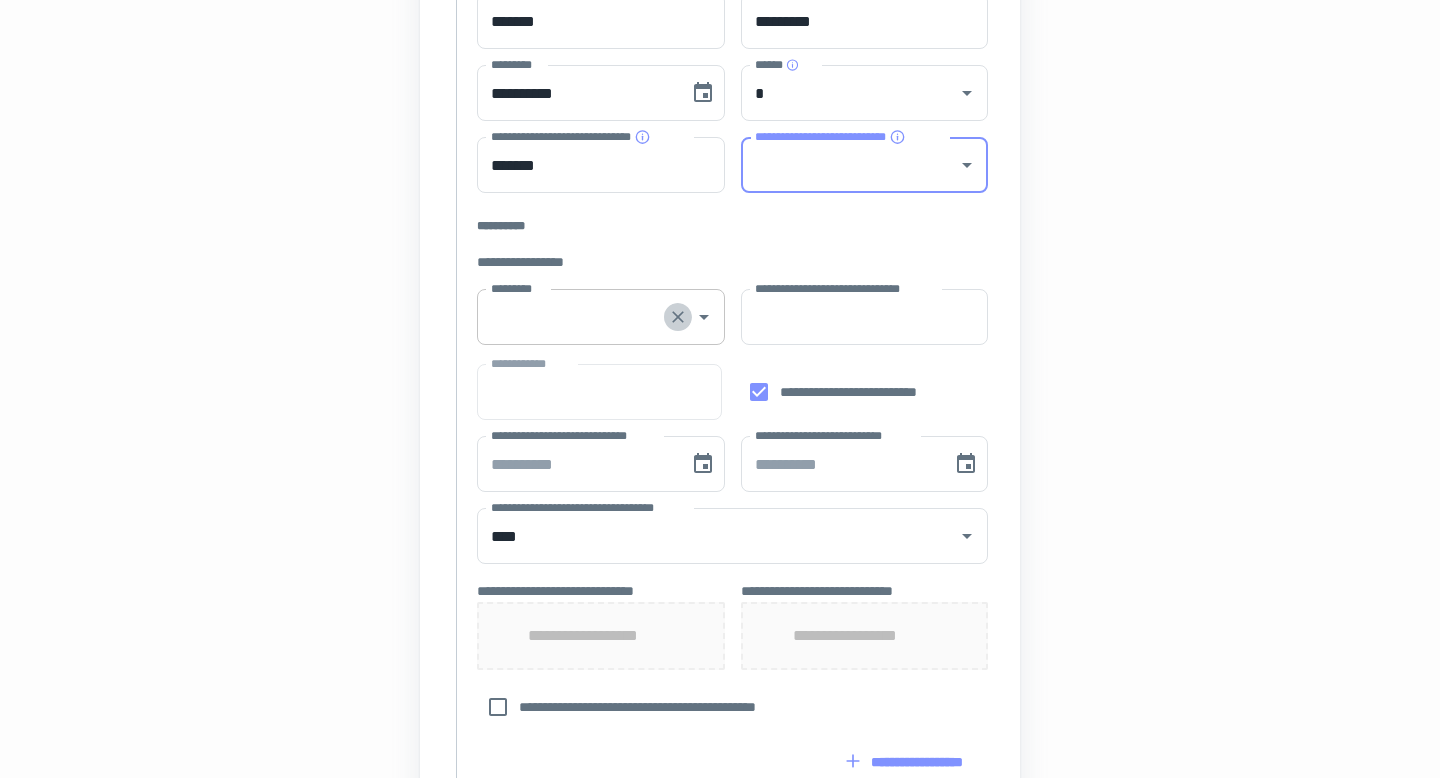 click at bounding box center (678, 317) 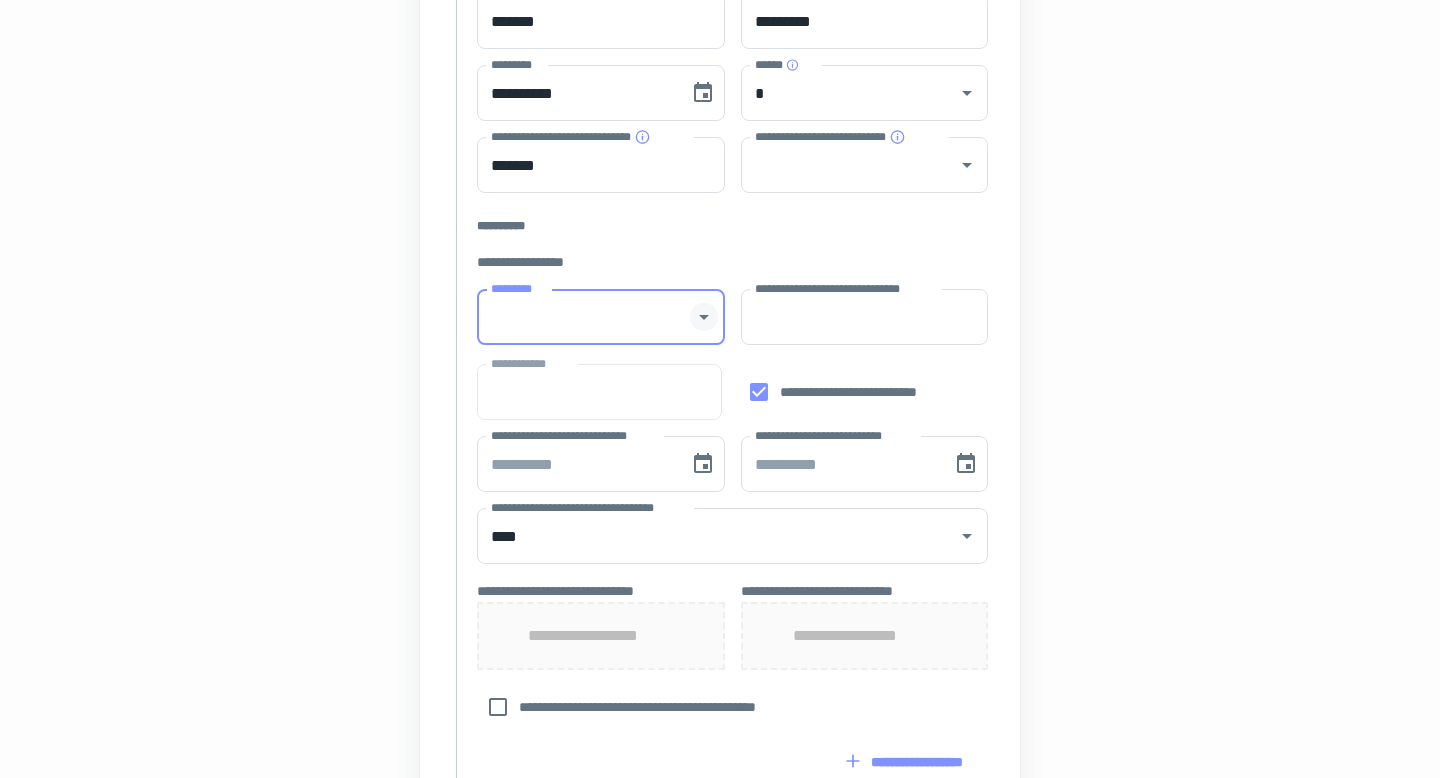 click 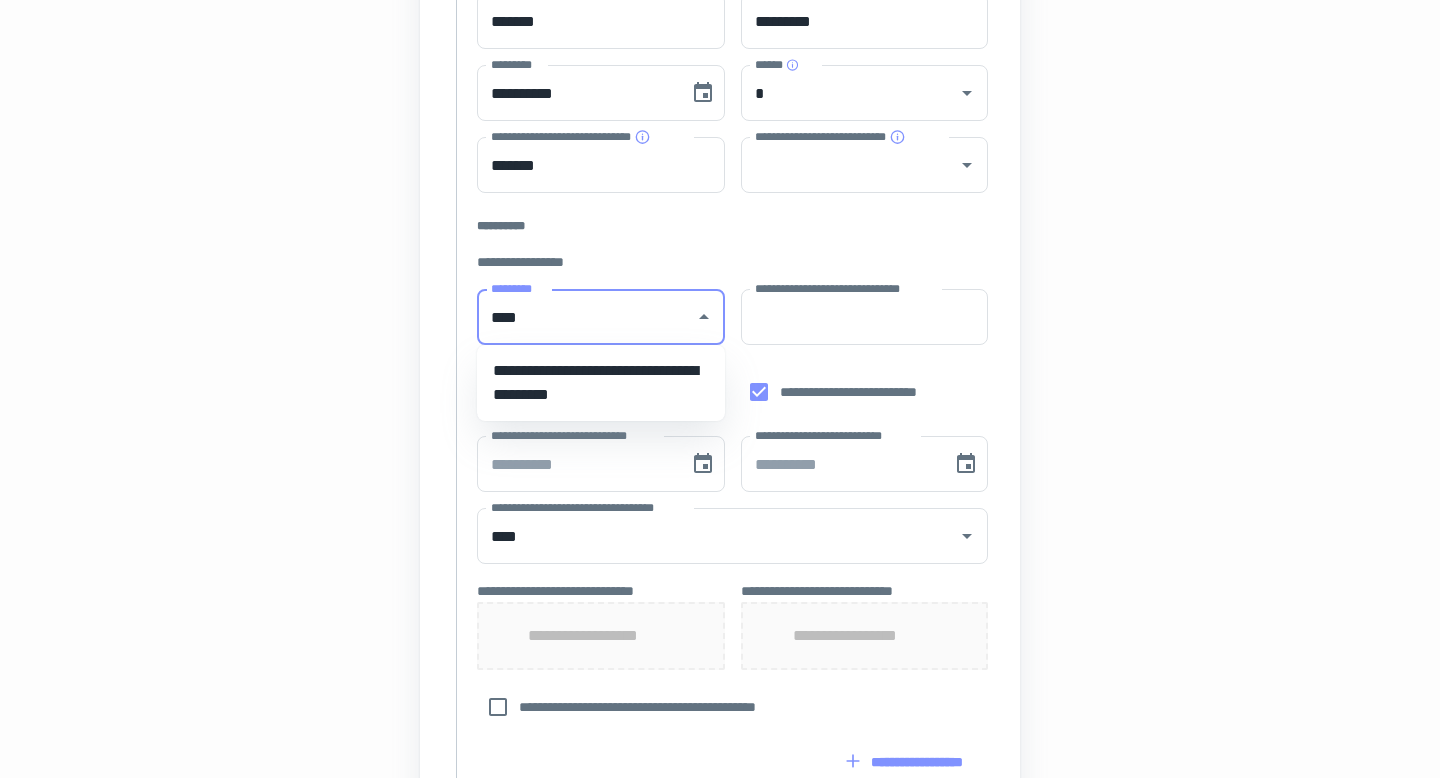 click on "**********" at bounding box center (601, 383) 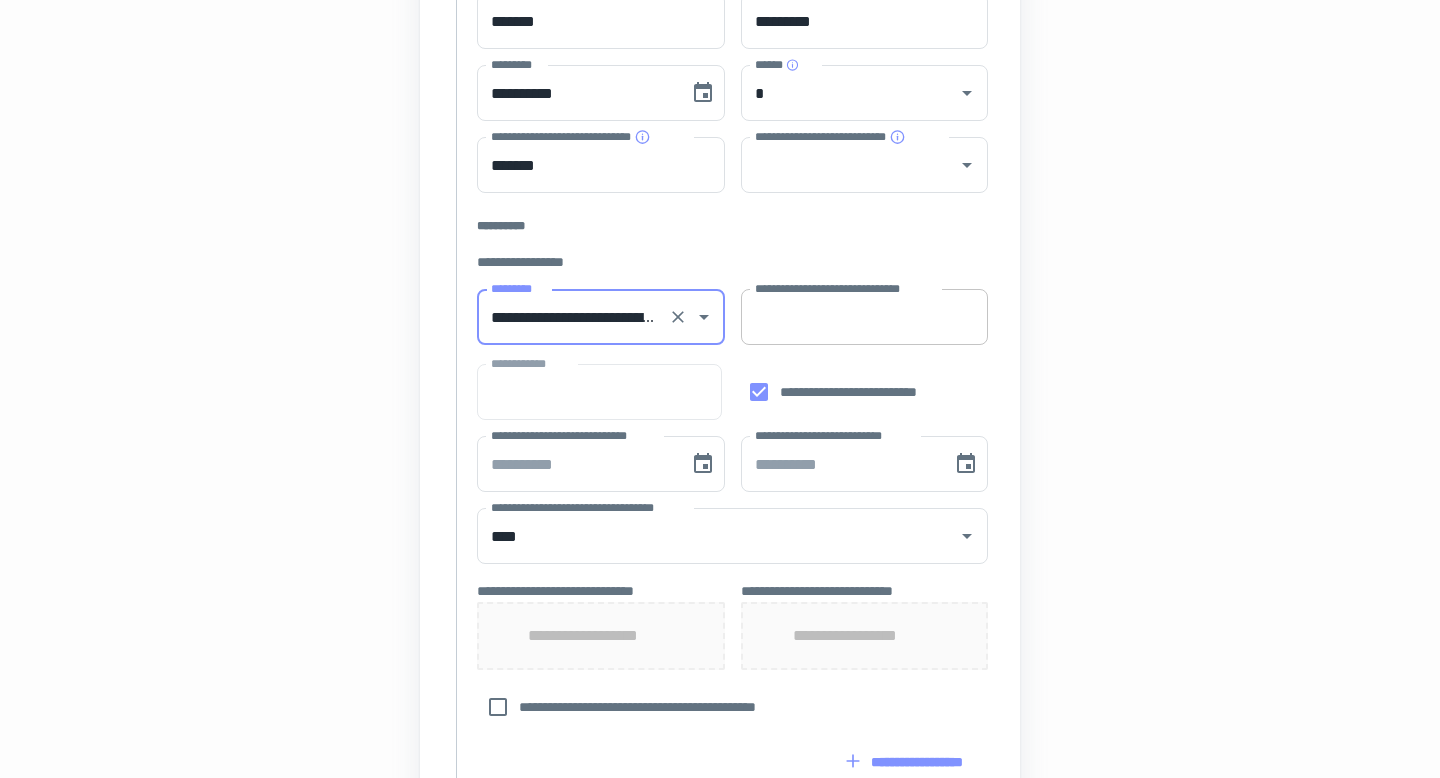 type on "**********" 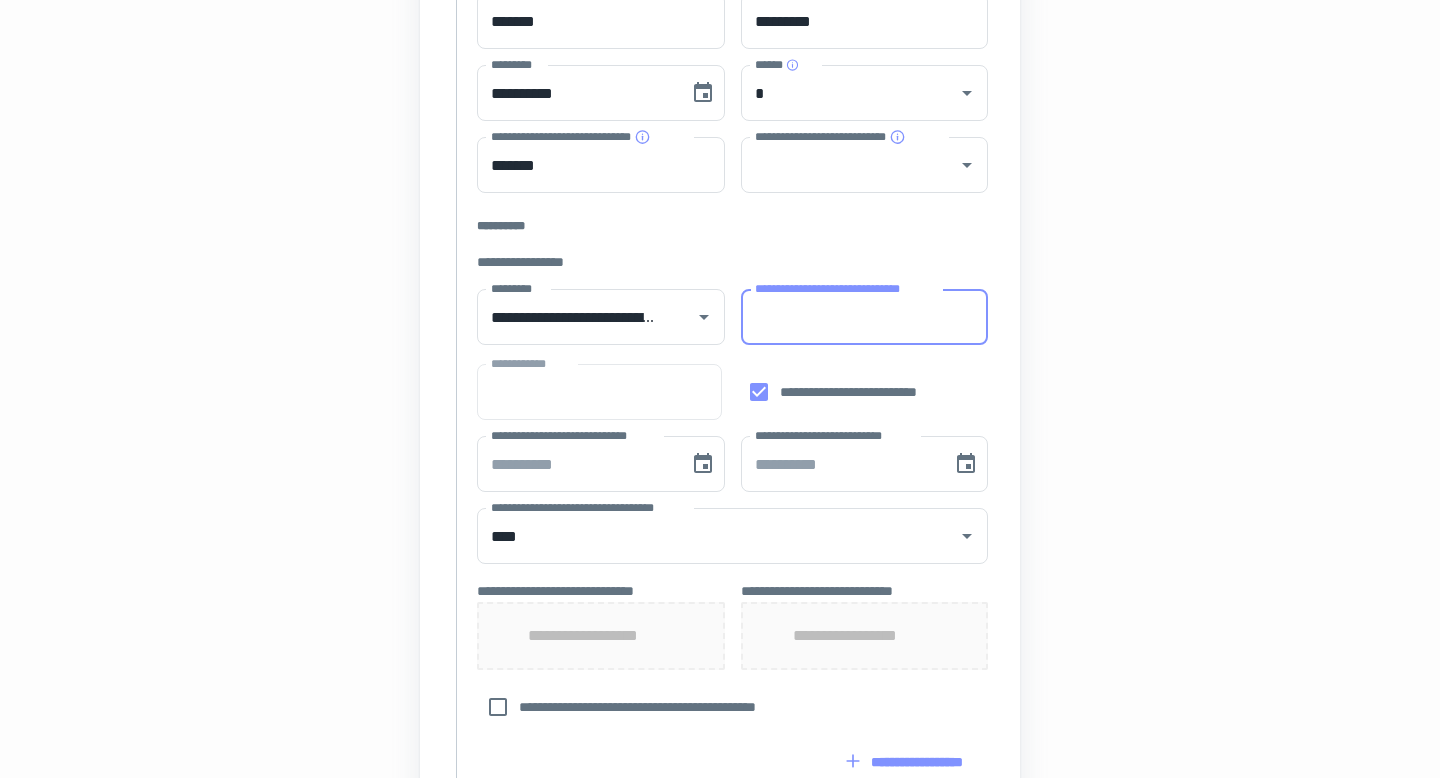 click on "**********" at bounding box center [865, 317] 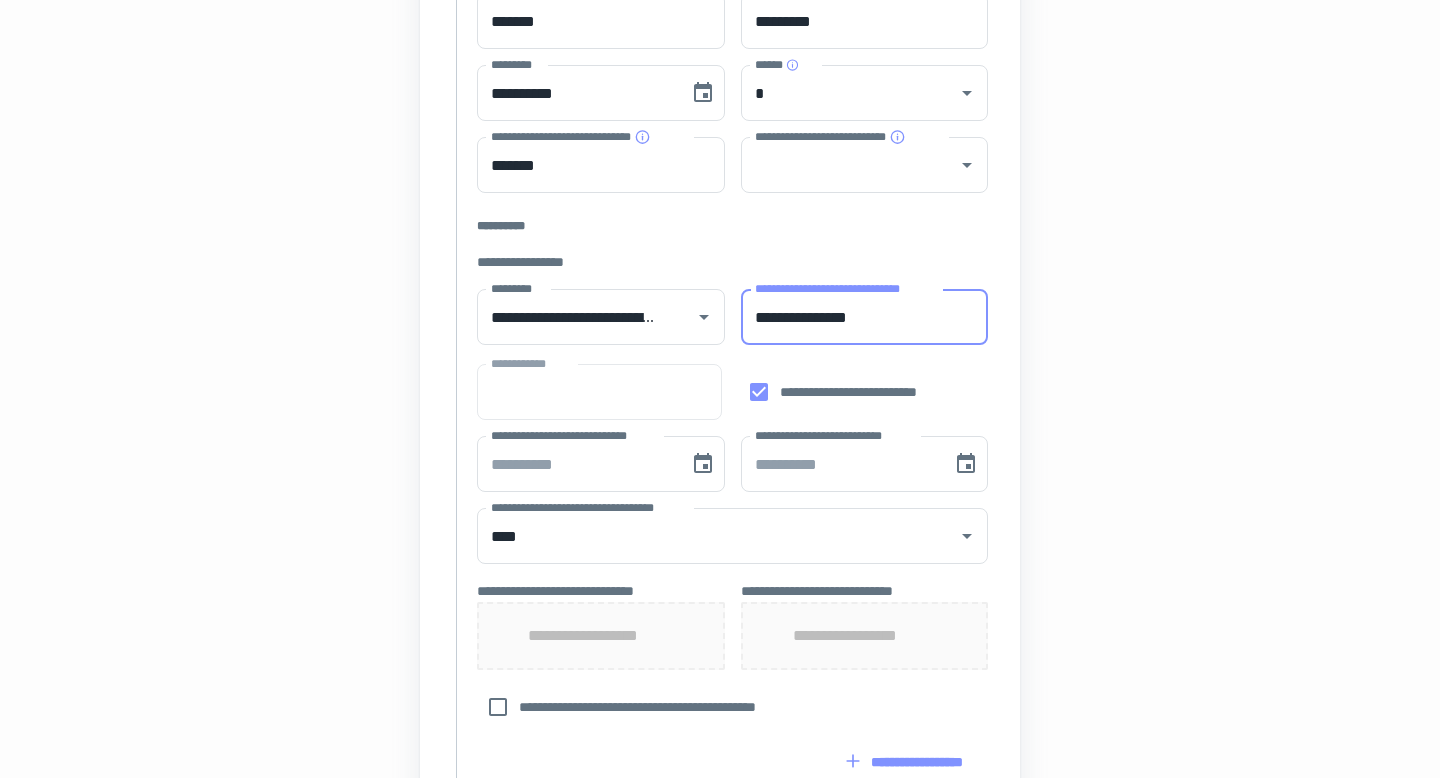 type on "**********" 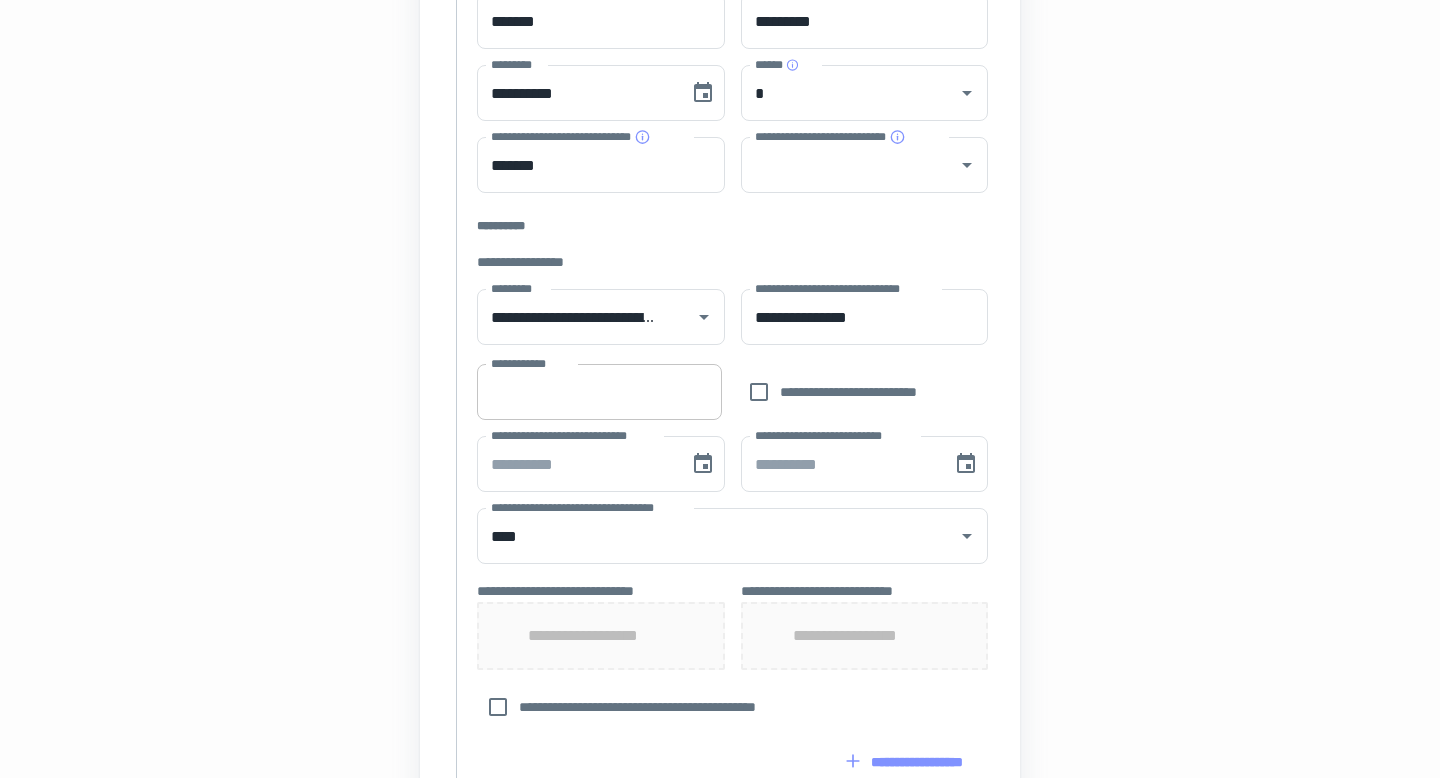 click on "**********" at bounding box center (599, 392) 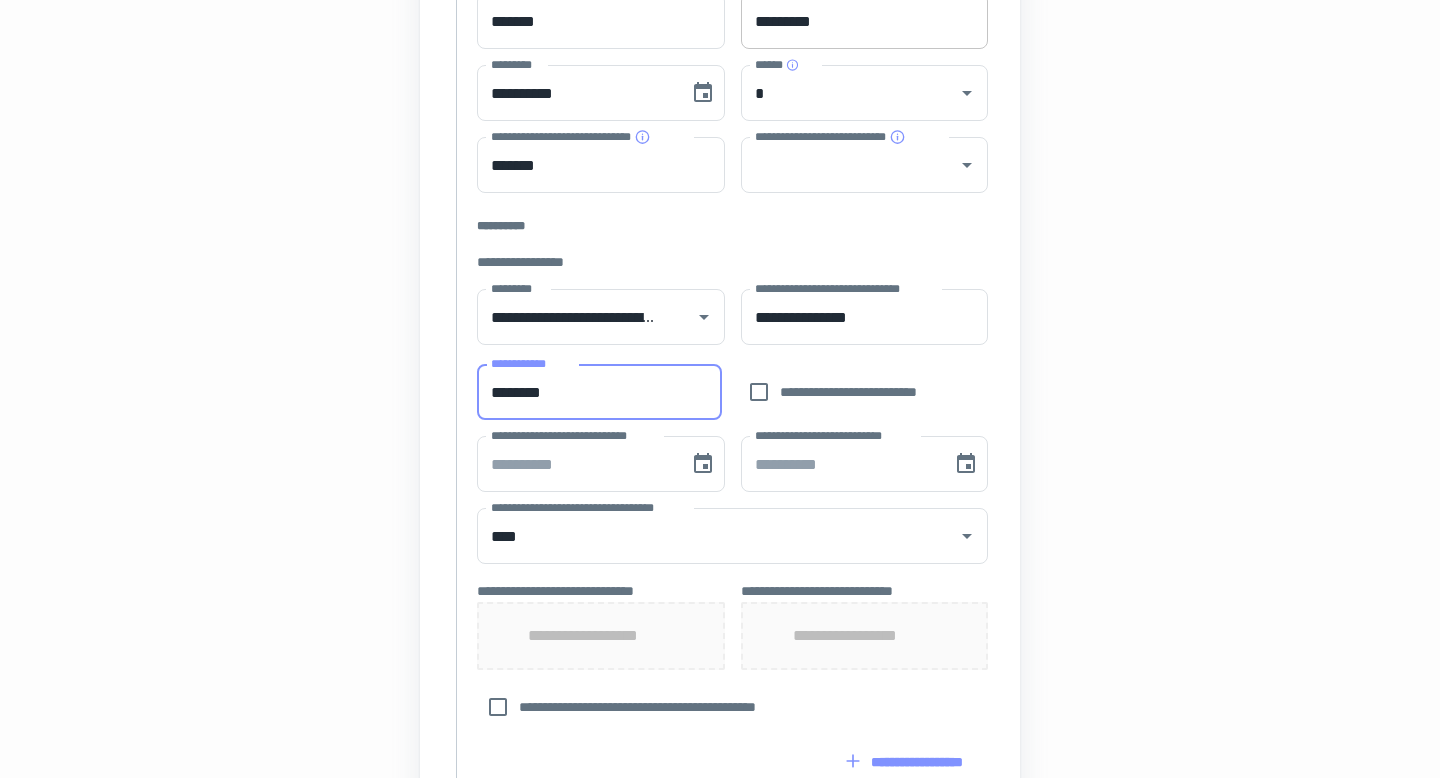 type on "********" 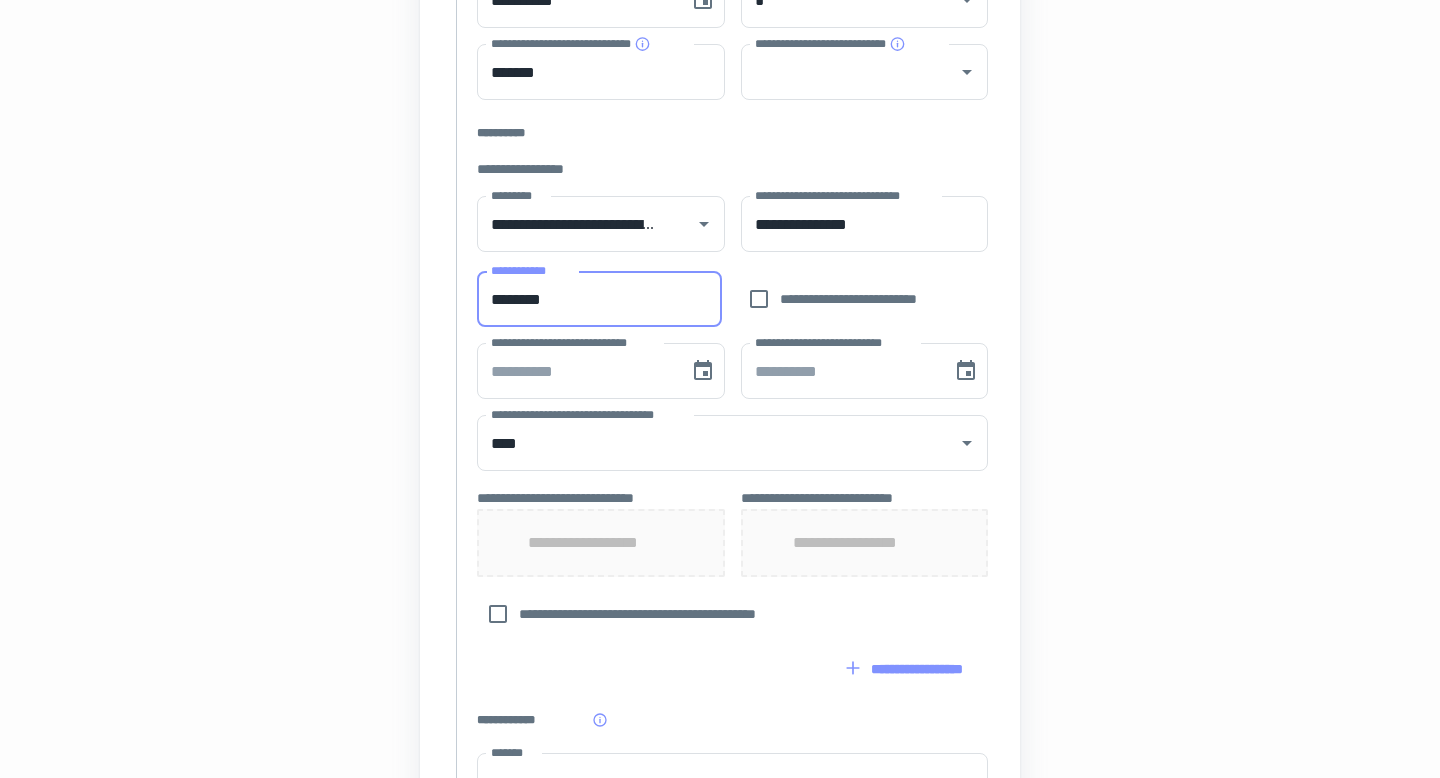 scroll, scrollTop: 542, scrollLeft: 0, axis: vertical 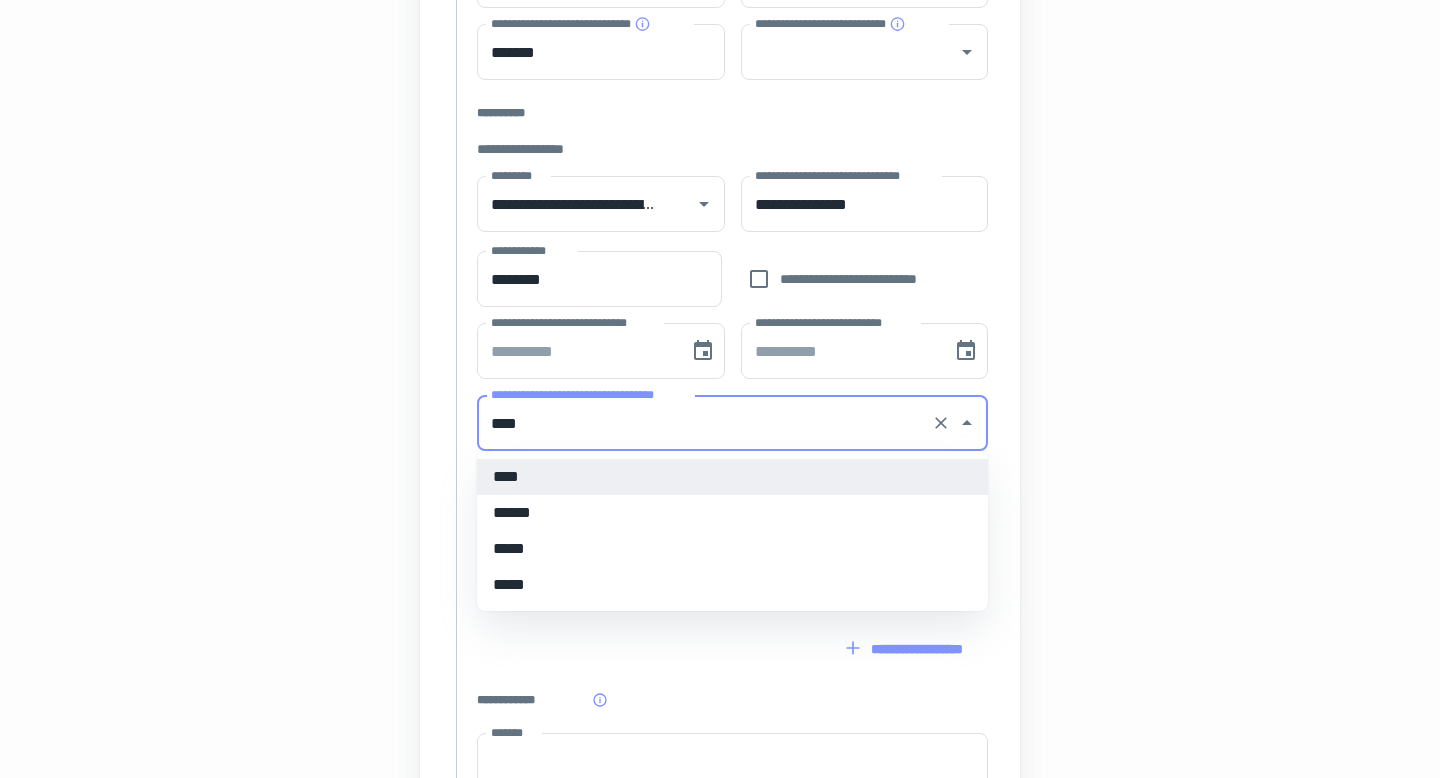 click on "****" at bounding box center [704, 423] 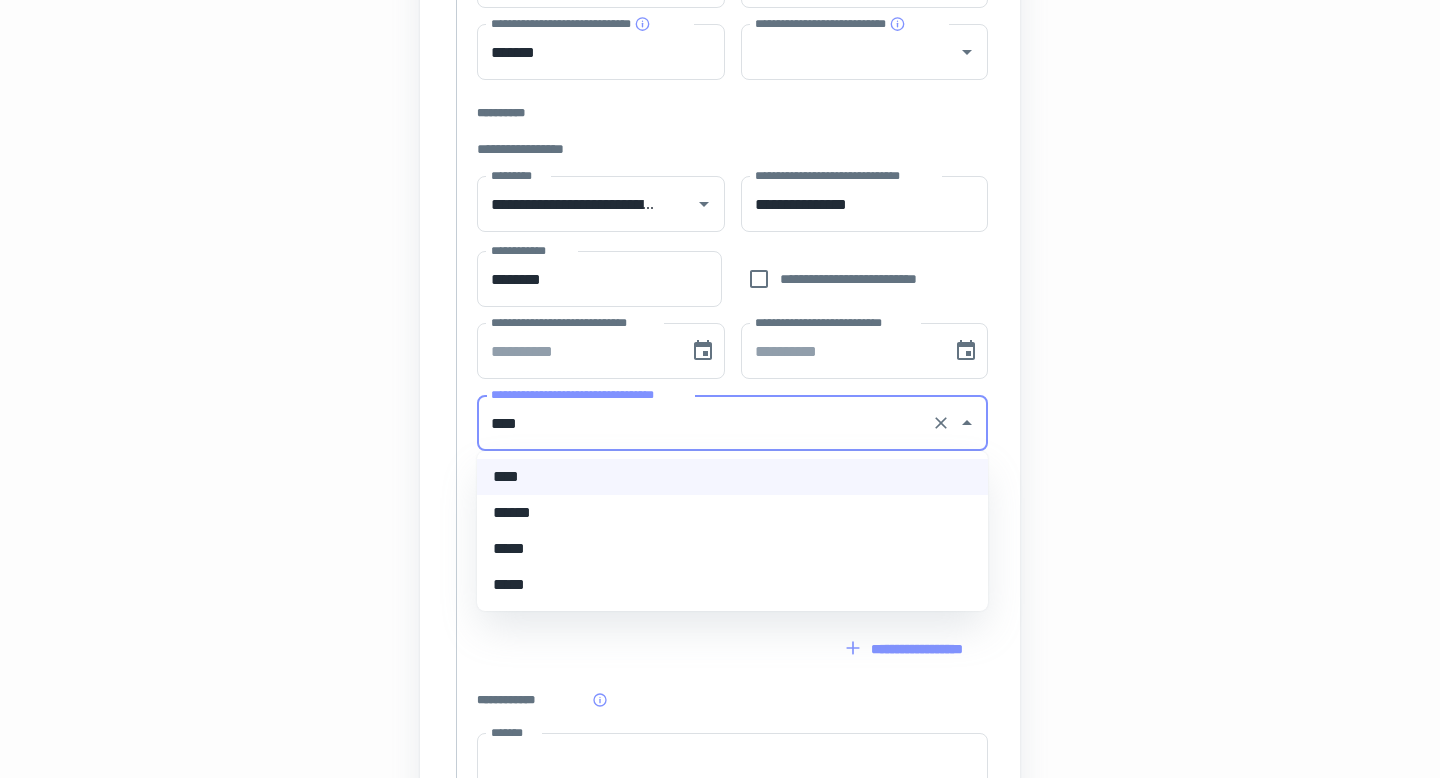 click on "******" at bounding box center (732, 513) 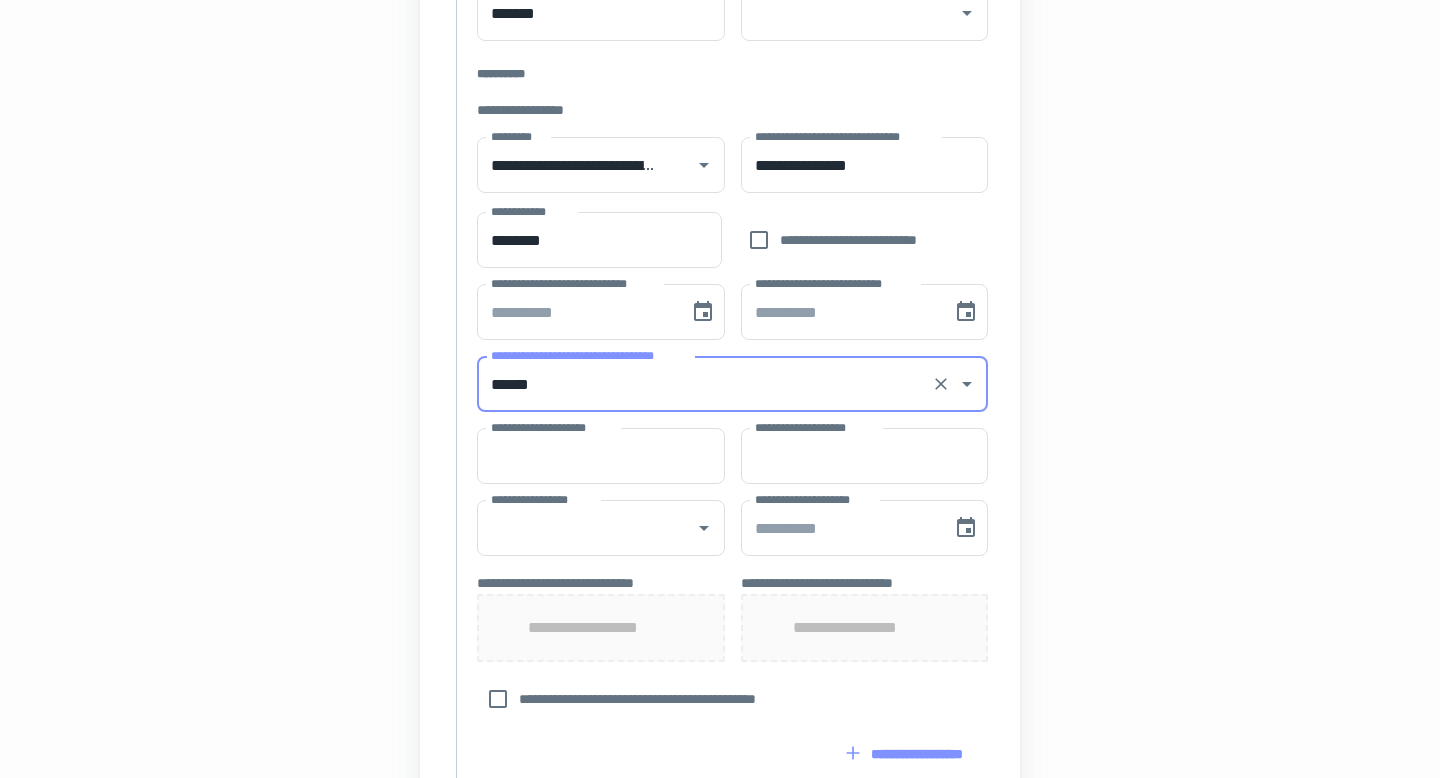 scroll, scrollTop: 619, scrollLeft: 0, axis: vertical 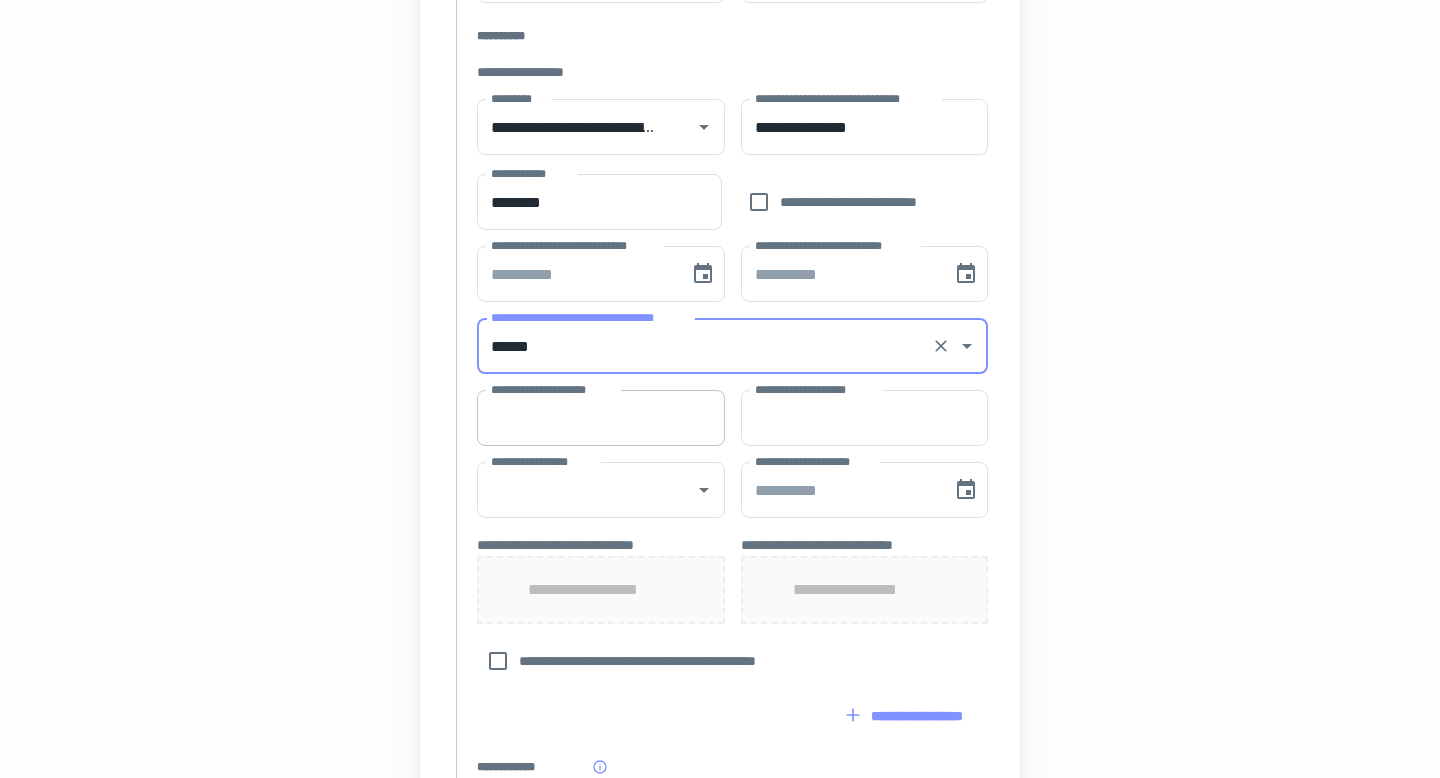 click on "**********" at bounding box center [601, 418] 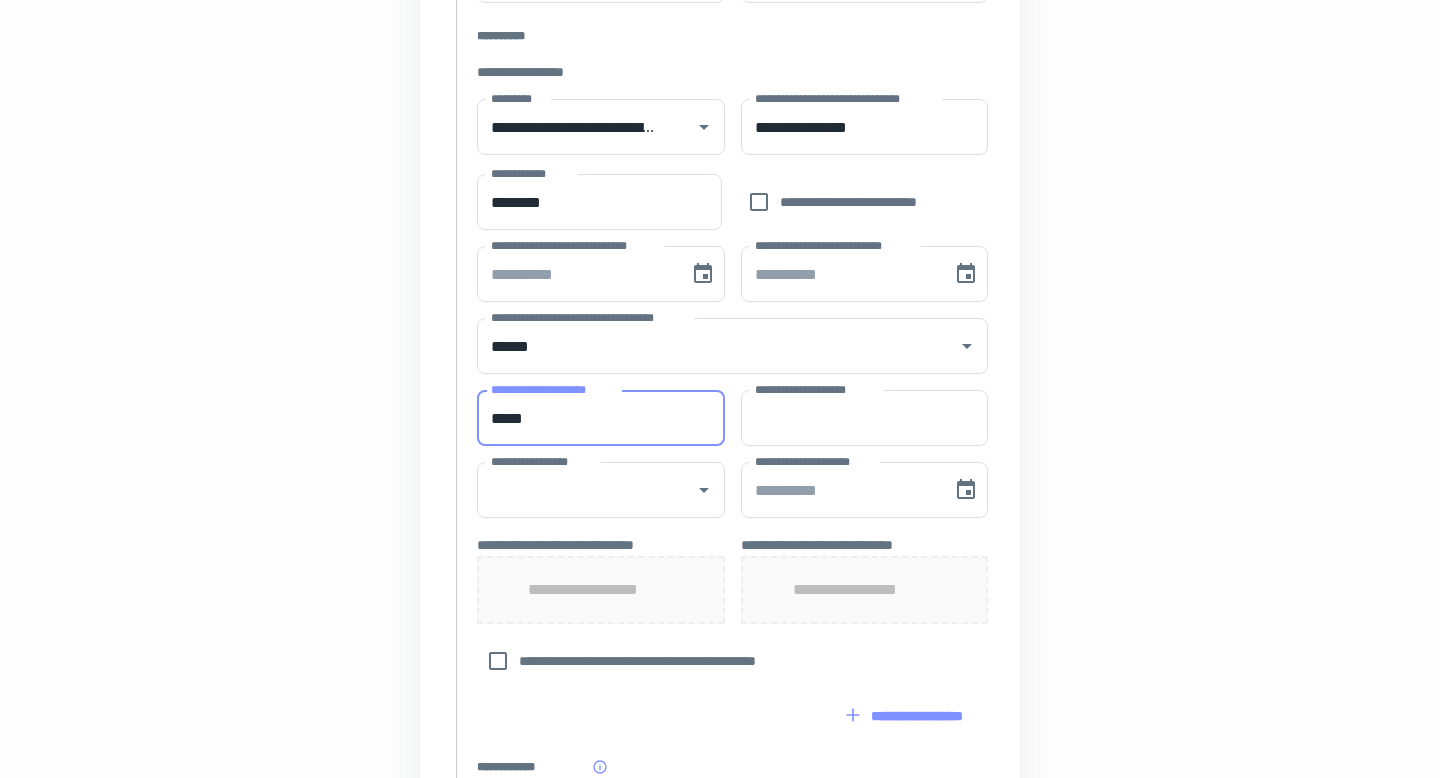 type on "*****" 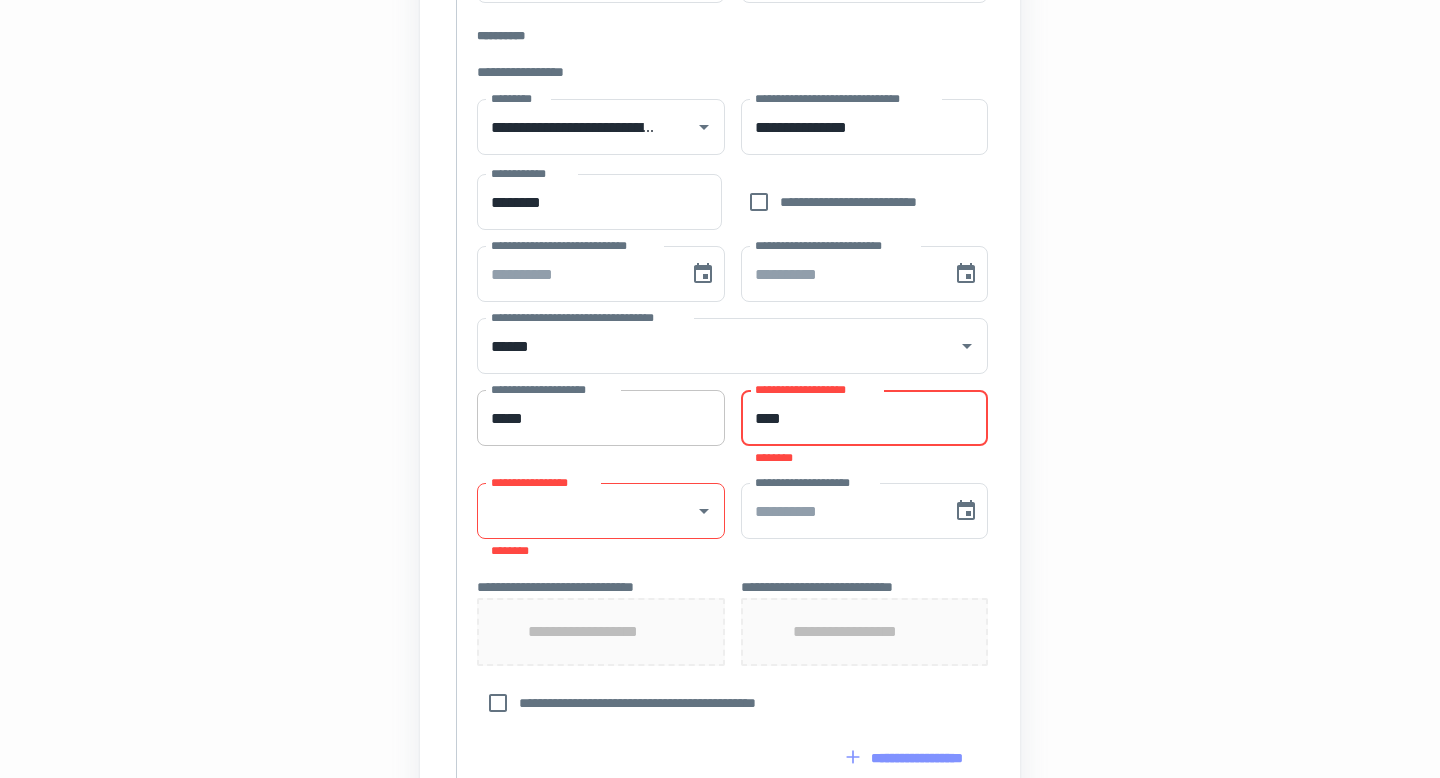 type on "****" 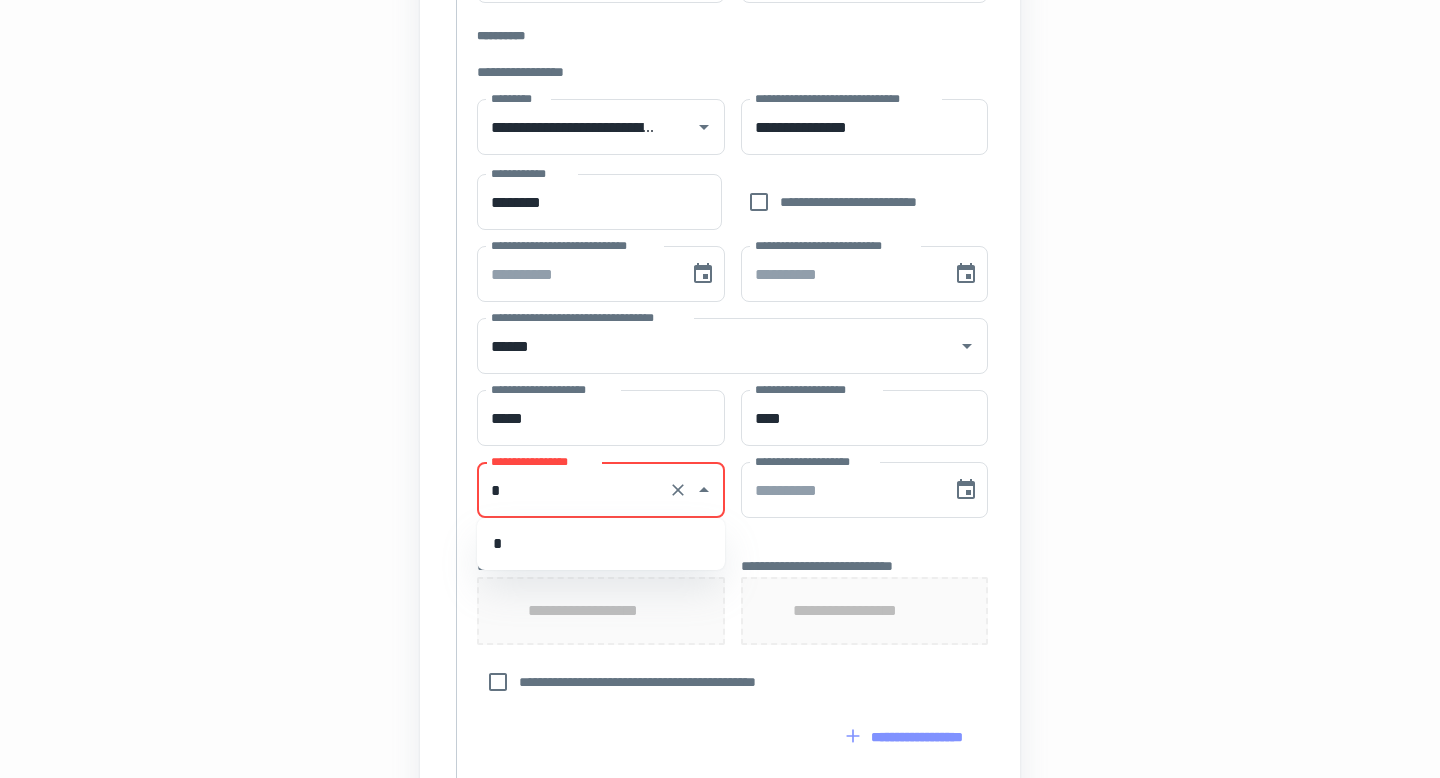 click on "*" at bounding box center [601, 544] 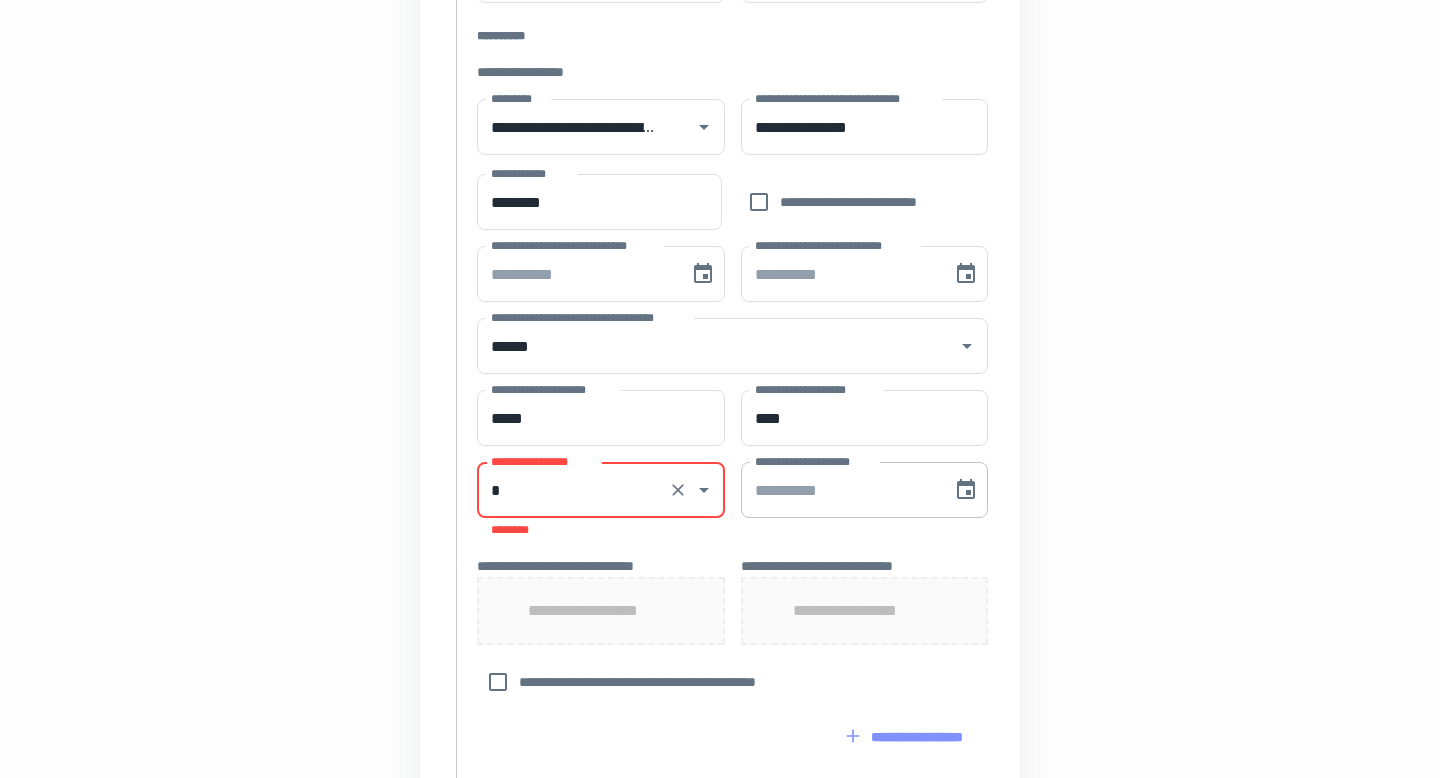 type on "*" 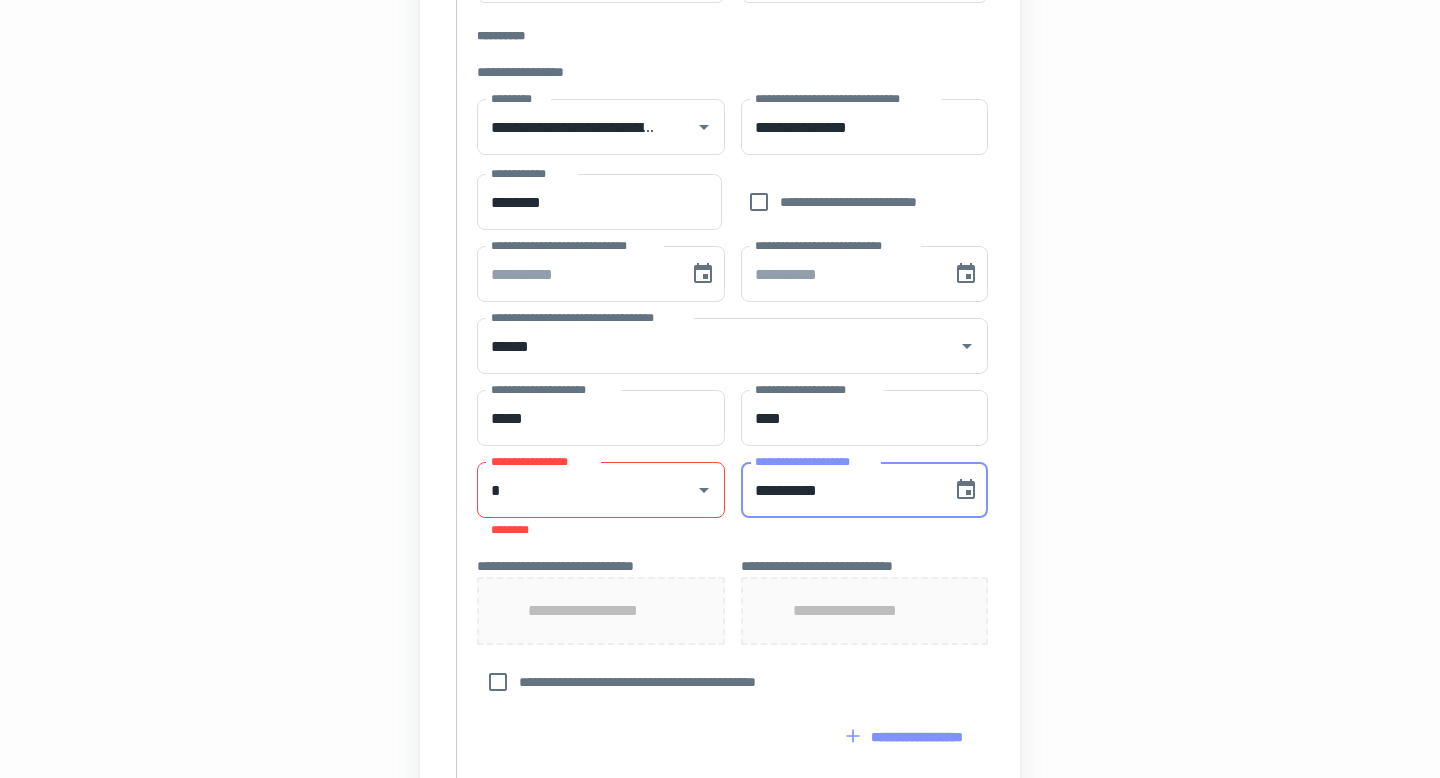 click on "**********" at bounding box center (840, 490) 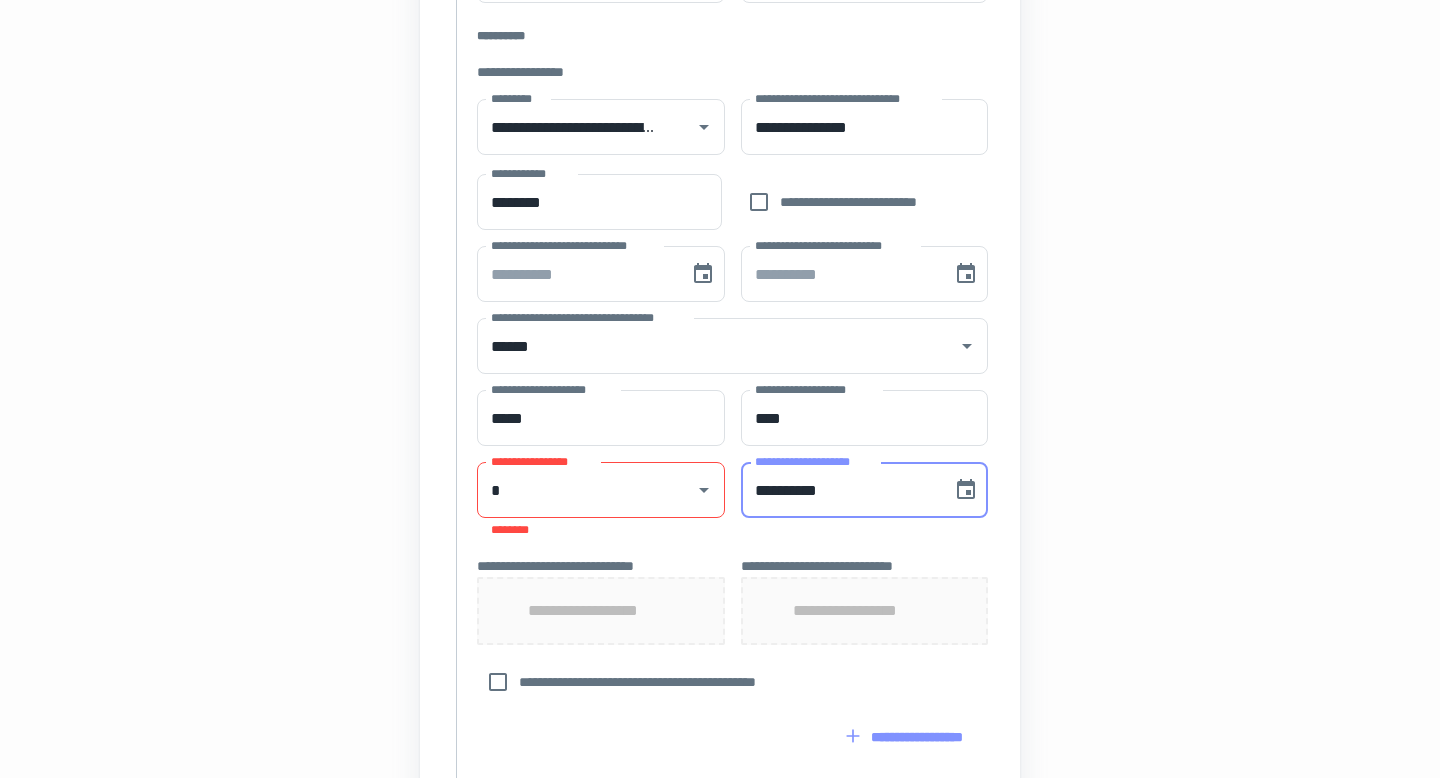 type on "**********" 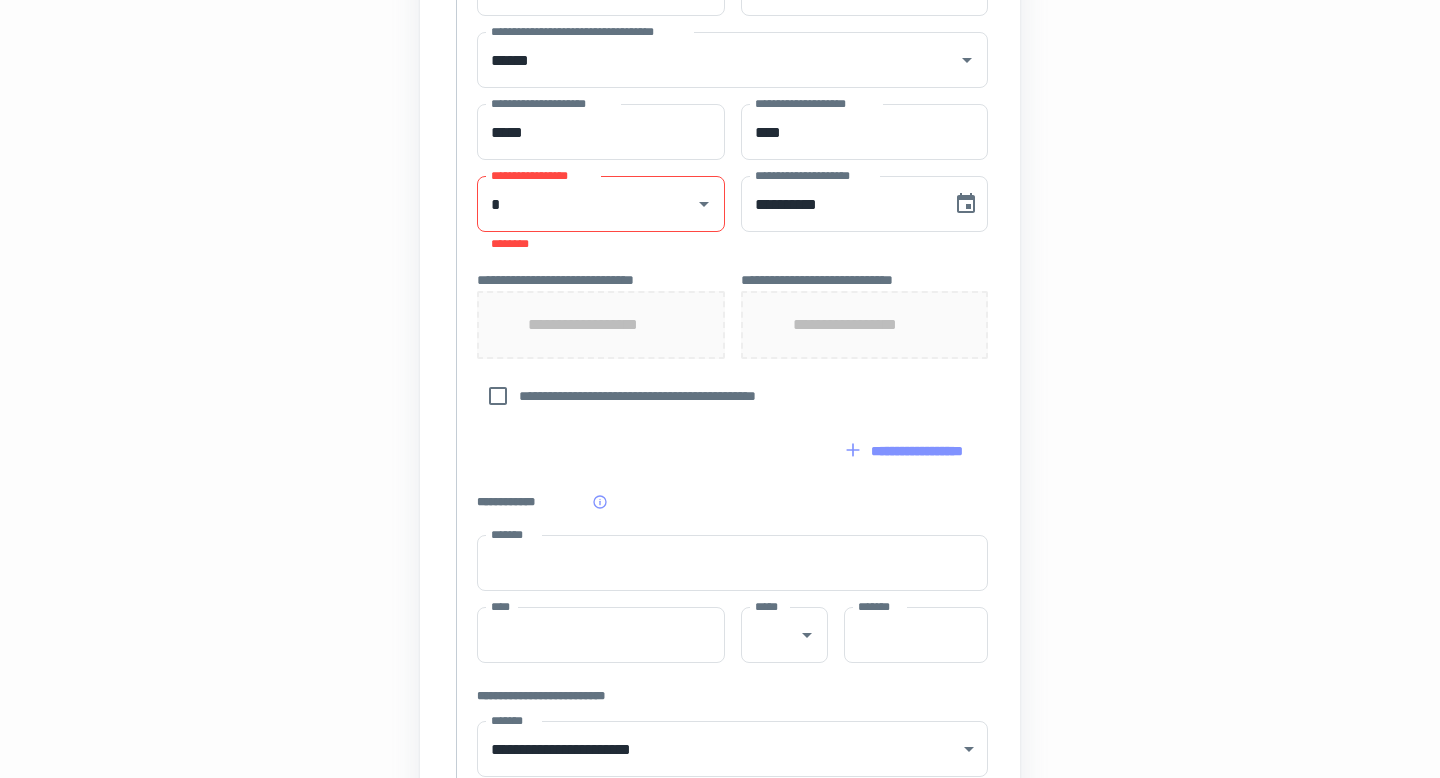scroll, scrollTop: 918, scrollLeft: 0, axis: vertical 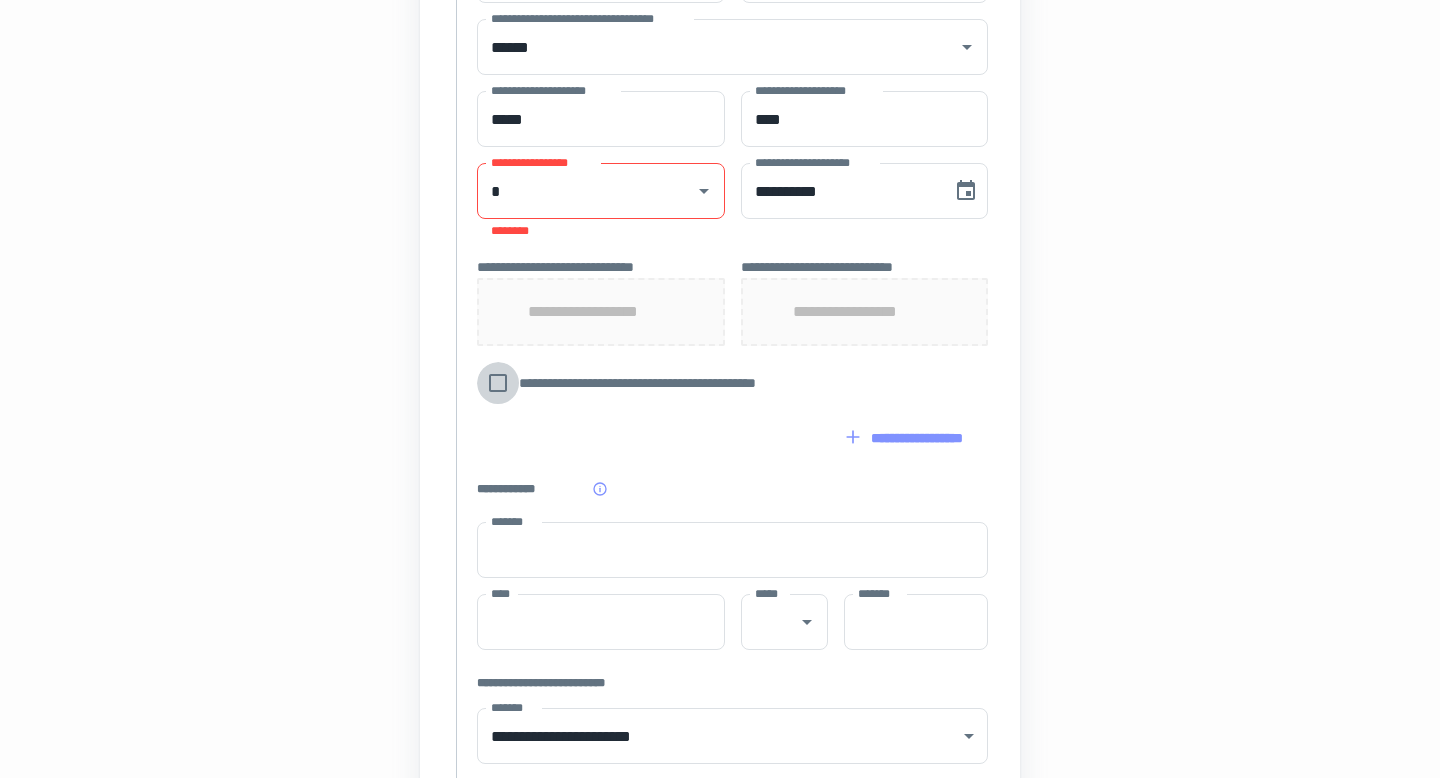 type on "***" 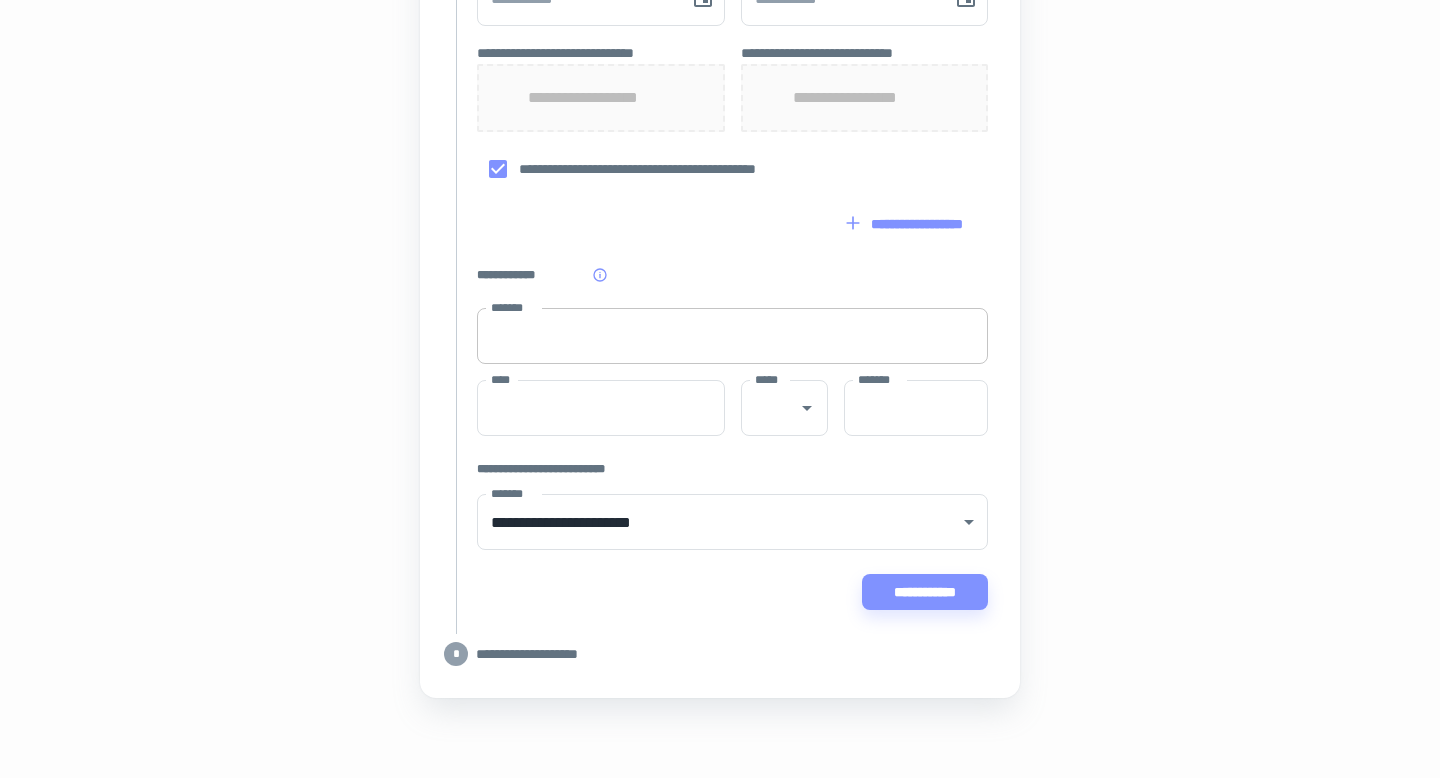 click on "*******" at bounding box center (732, 336) 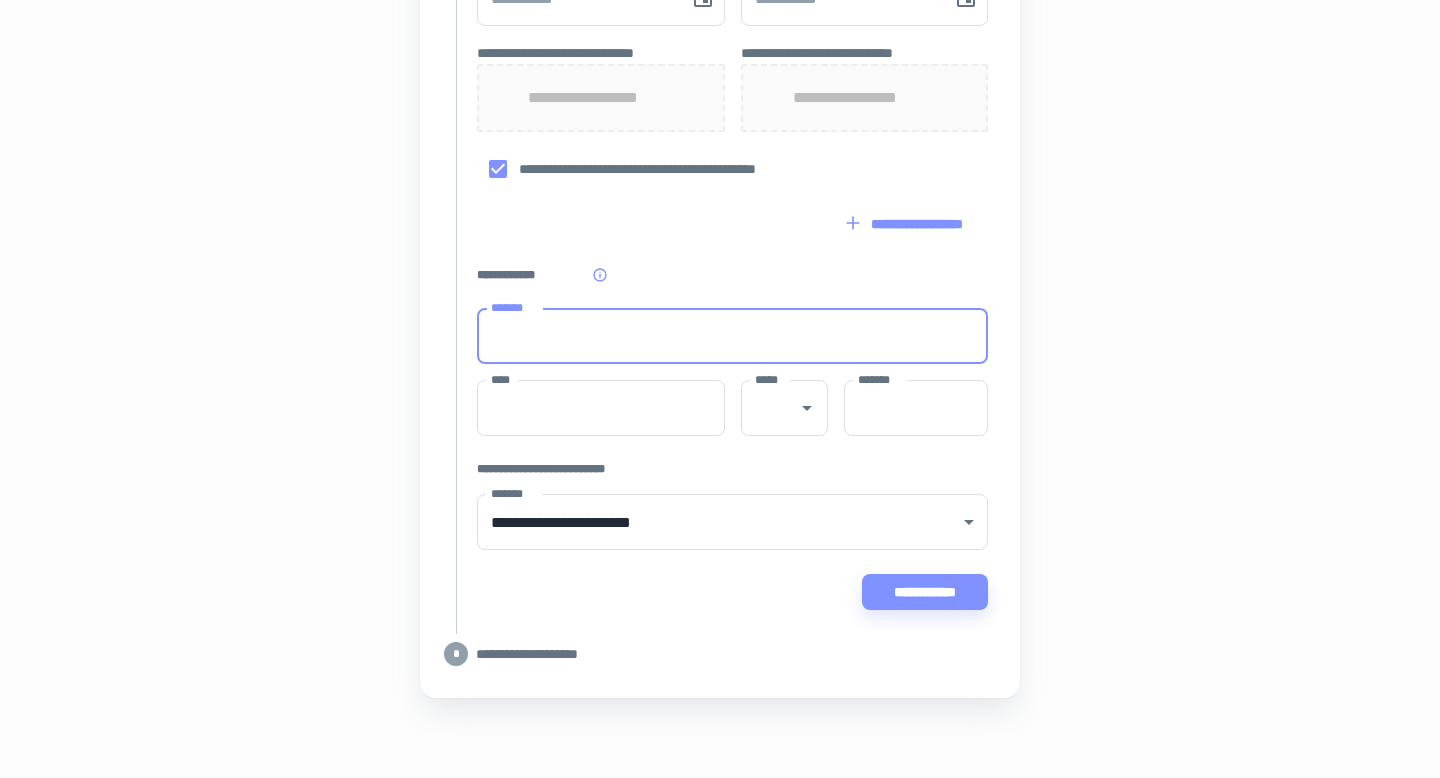 type on "**********" 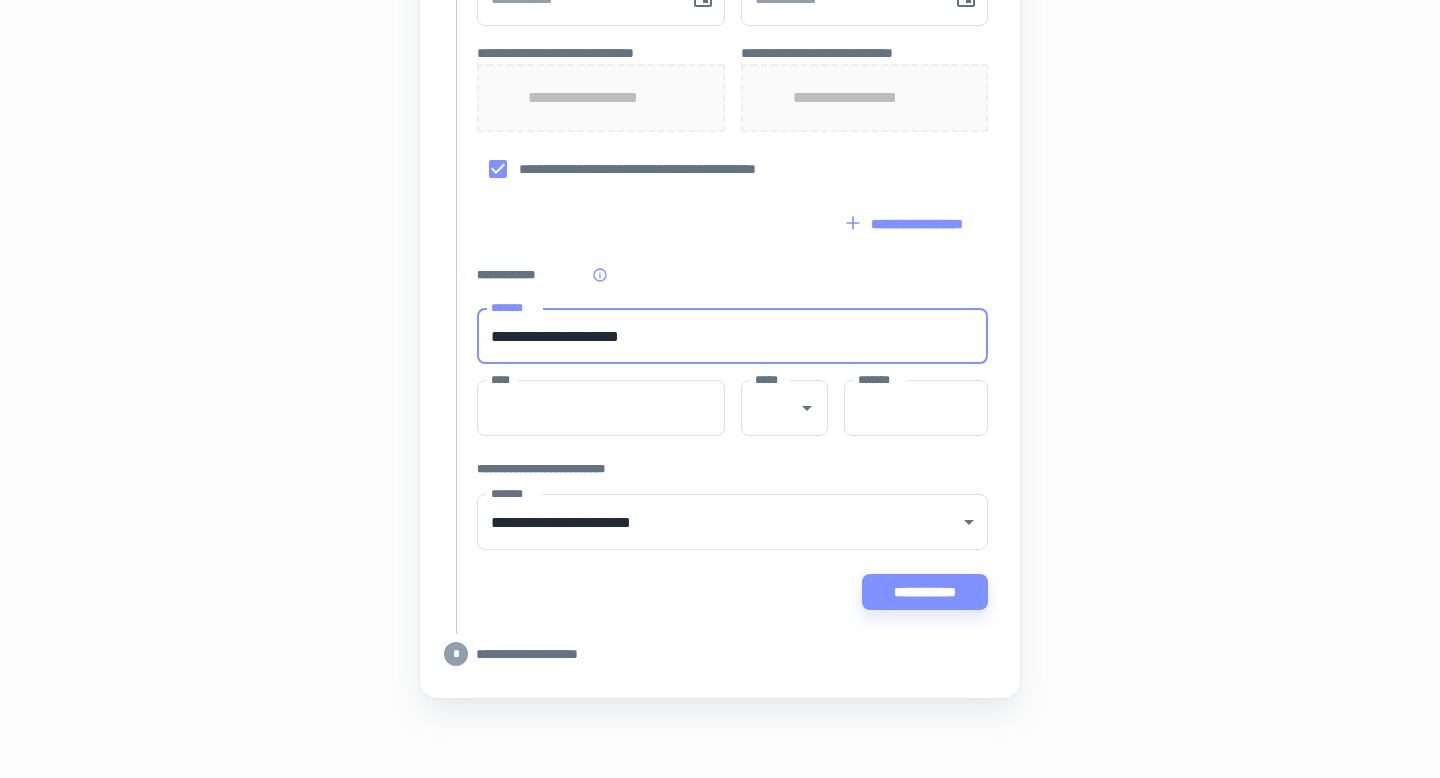 type on "**********" 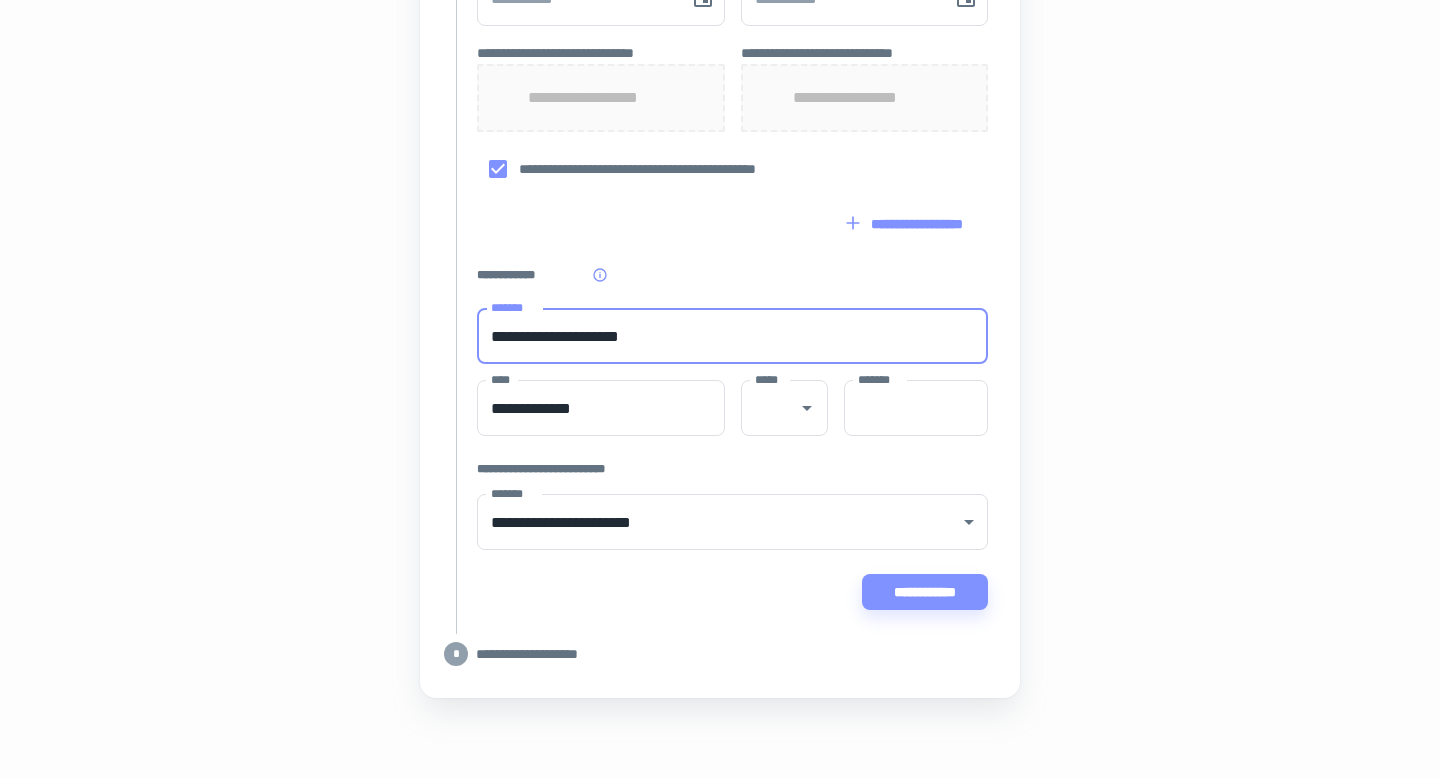 type on "**" 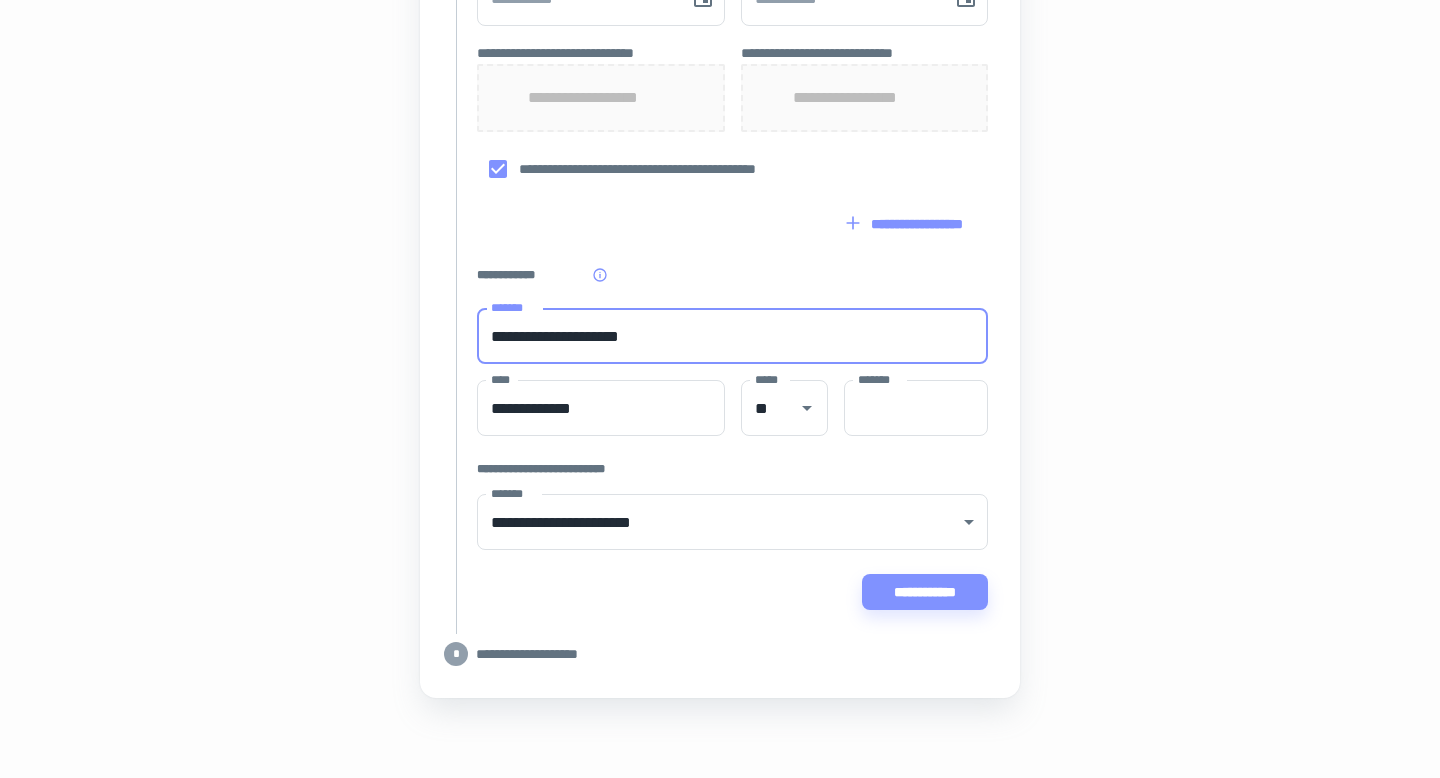 type on "*****" 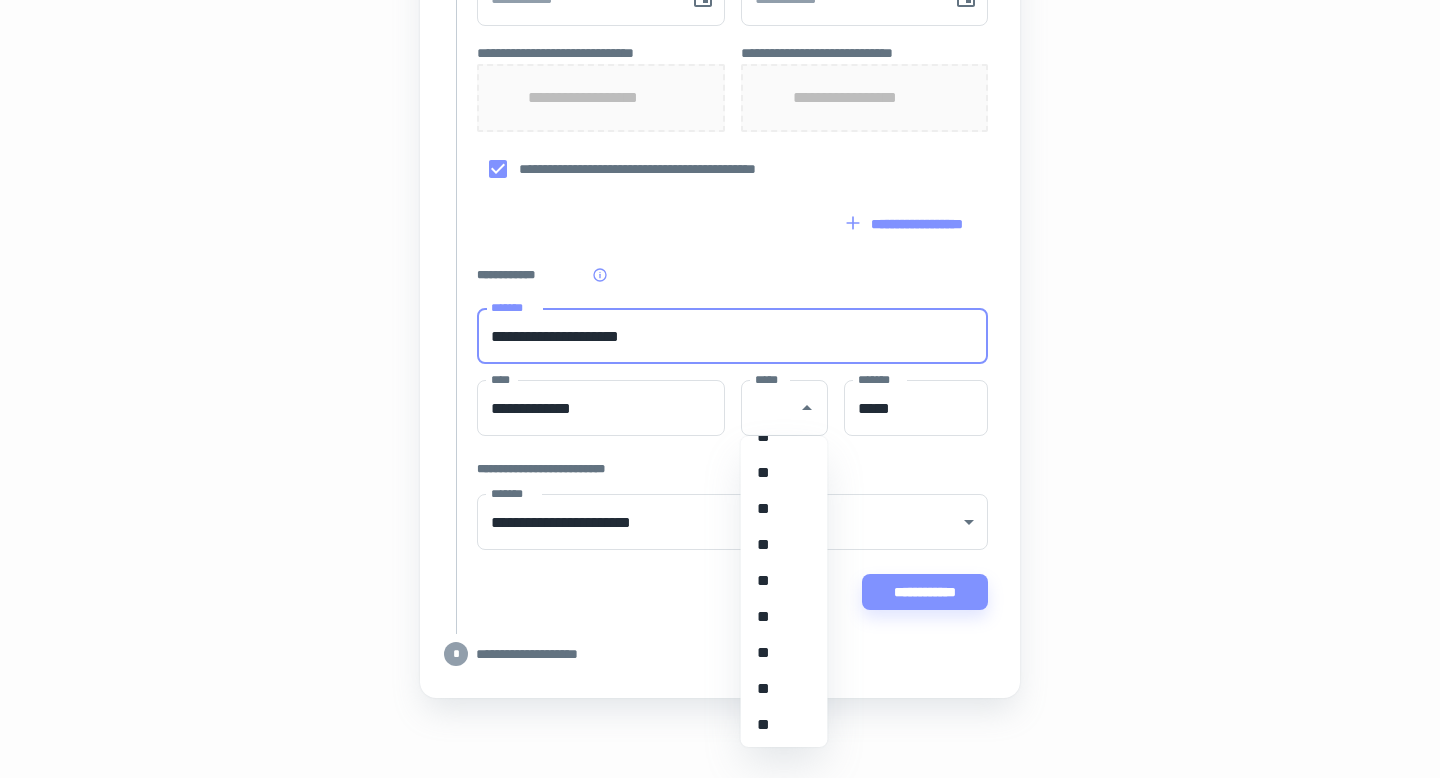 scroll, scrollTop: 1088, scrollLeft: 0, axis: vertical 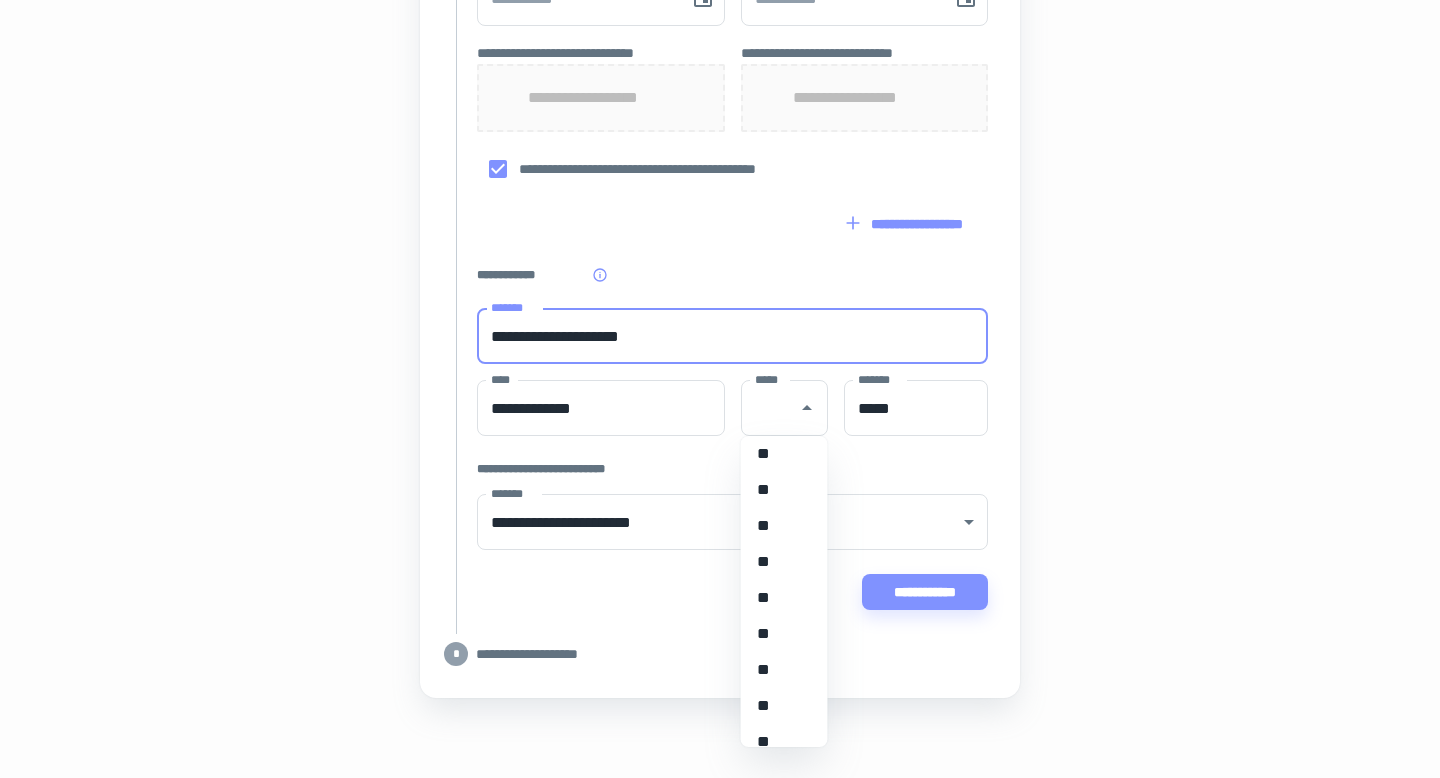 click on "**" at bounding box center [784, 598] 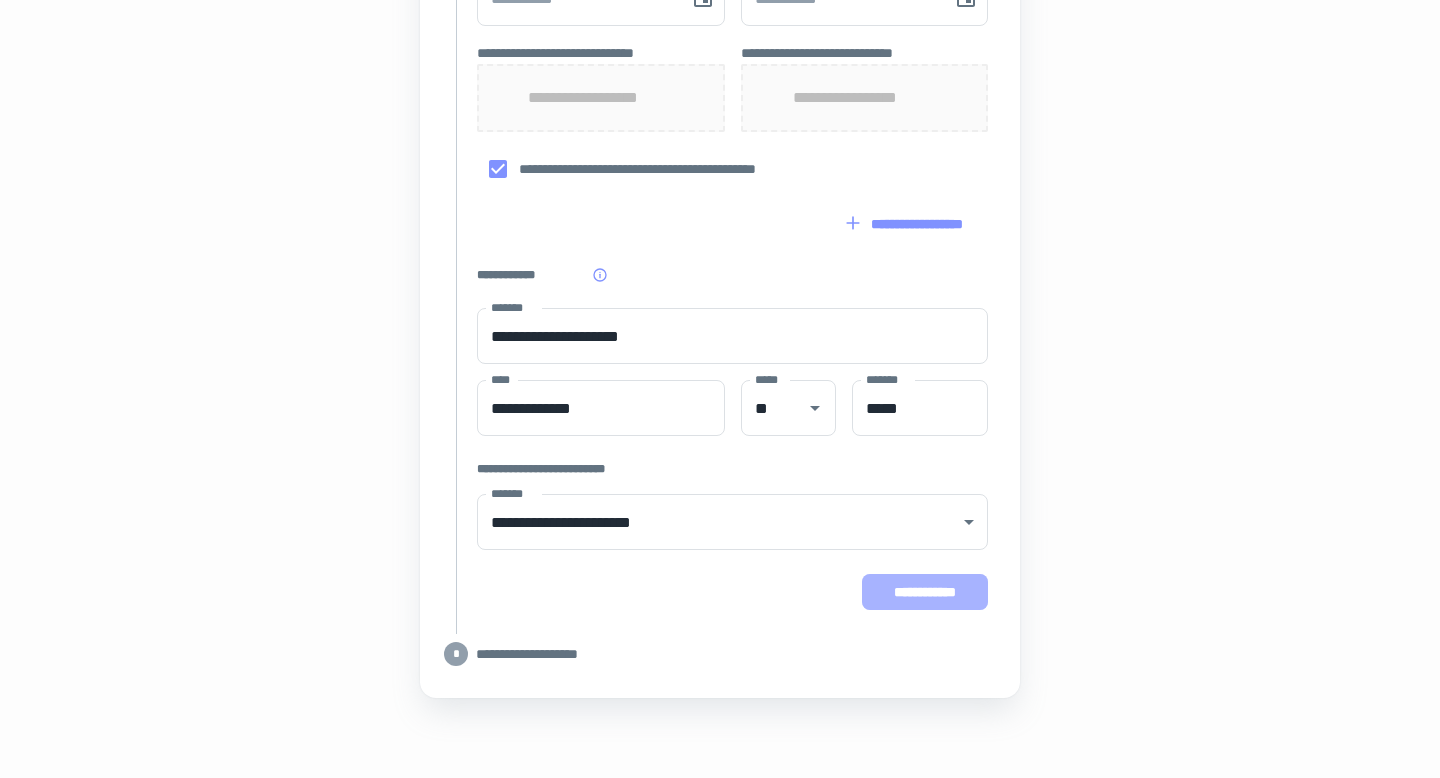 click on "**********" at bounding box center [925, 592] 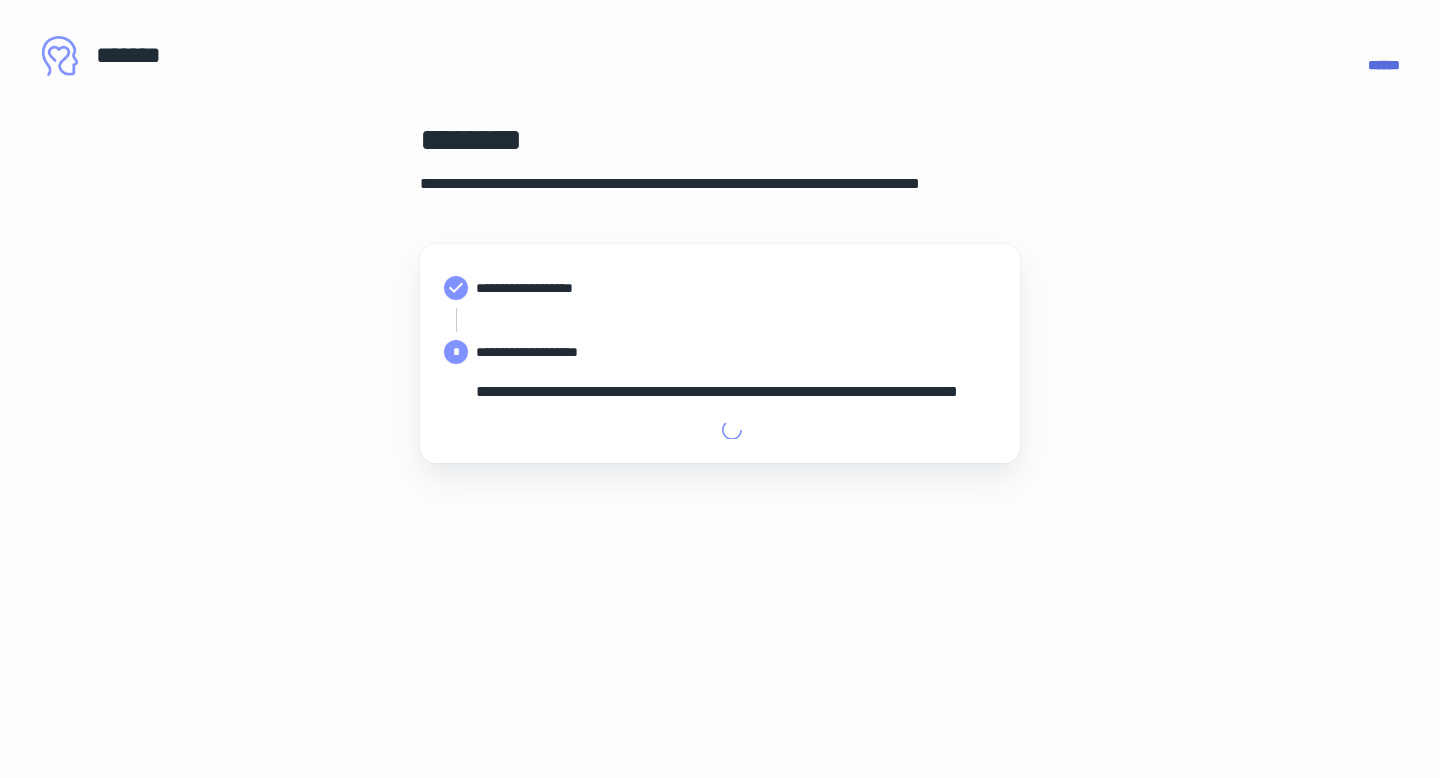 type 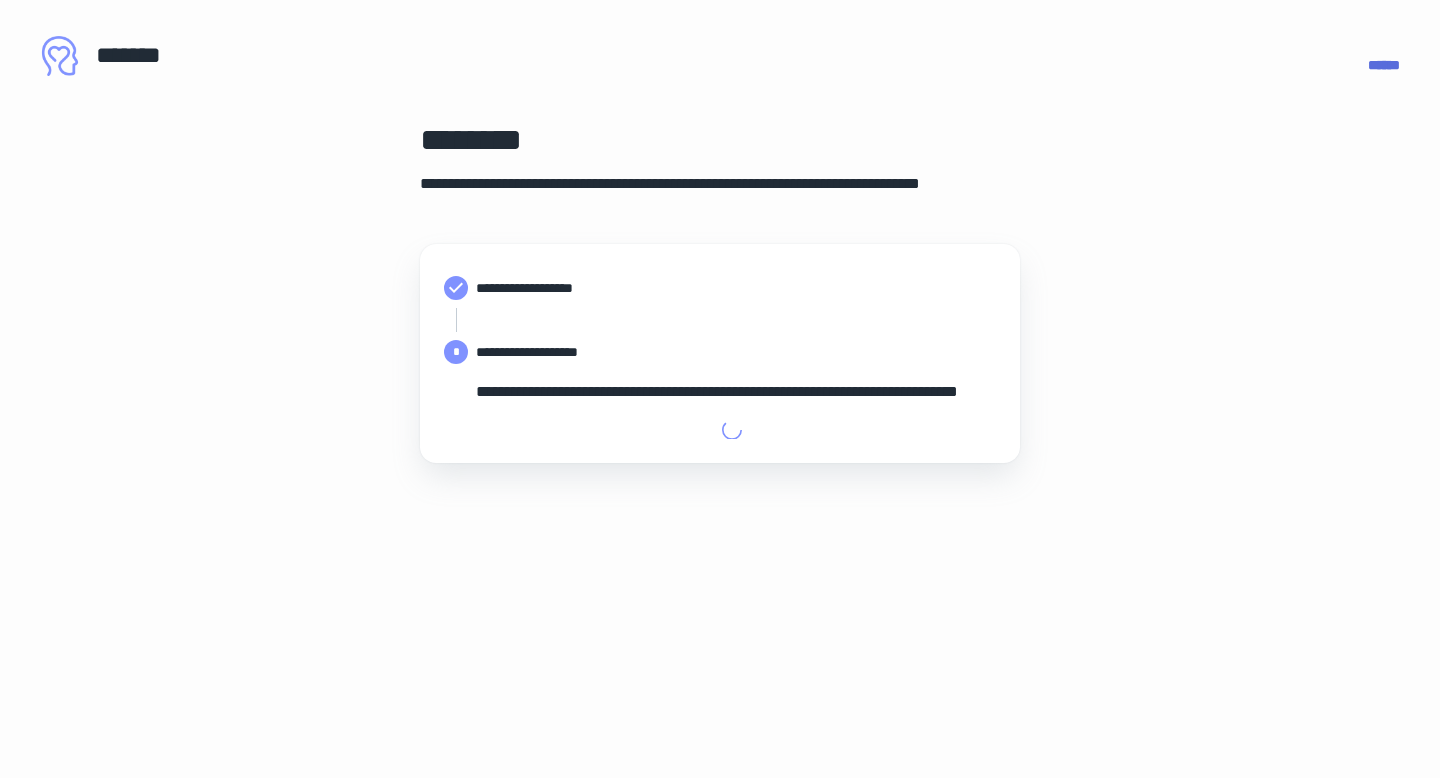 type on "**********" 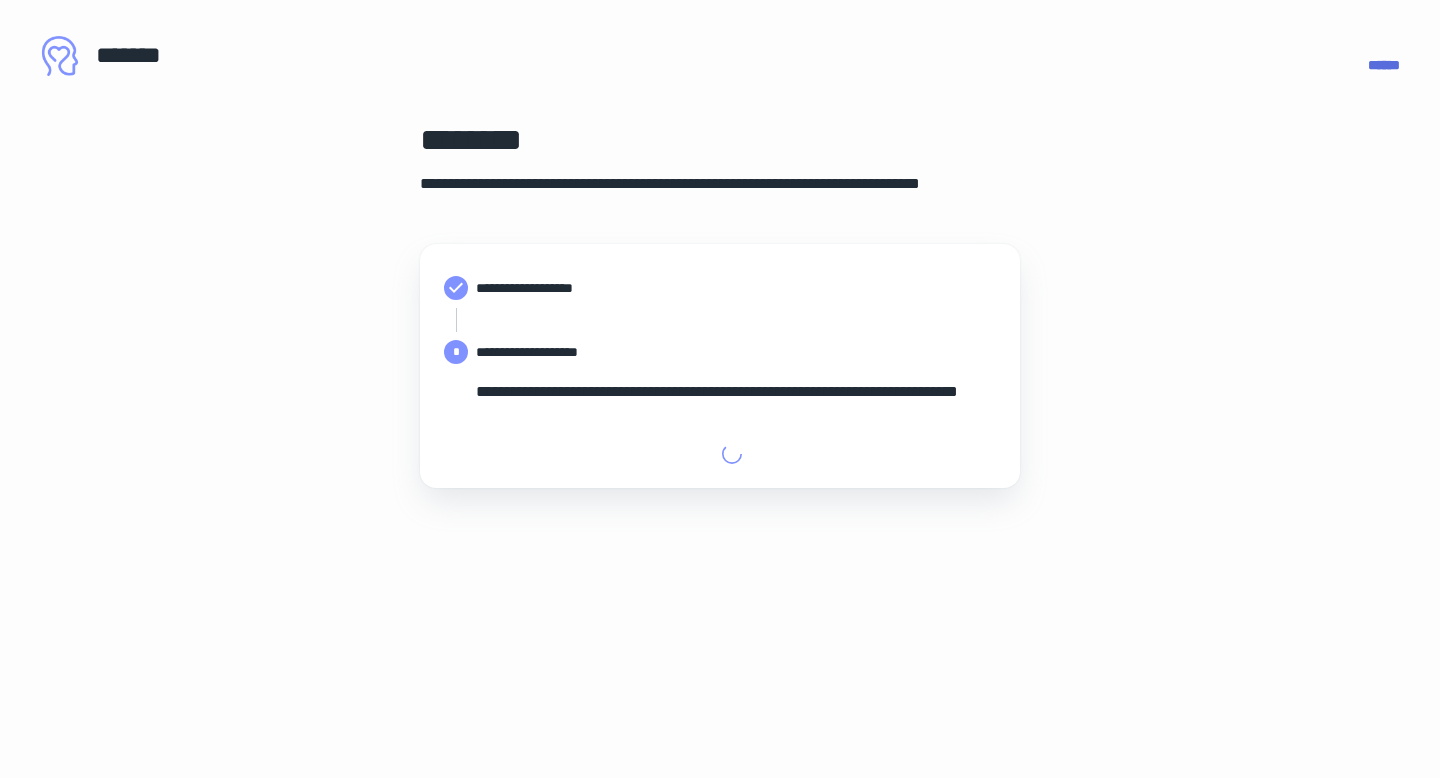 scroll, scrollTop: 0, scrollLeft: 0, axis: both 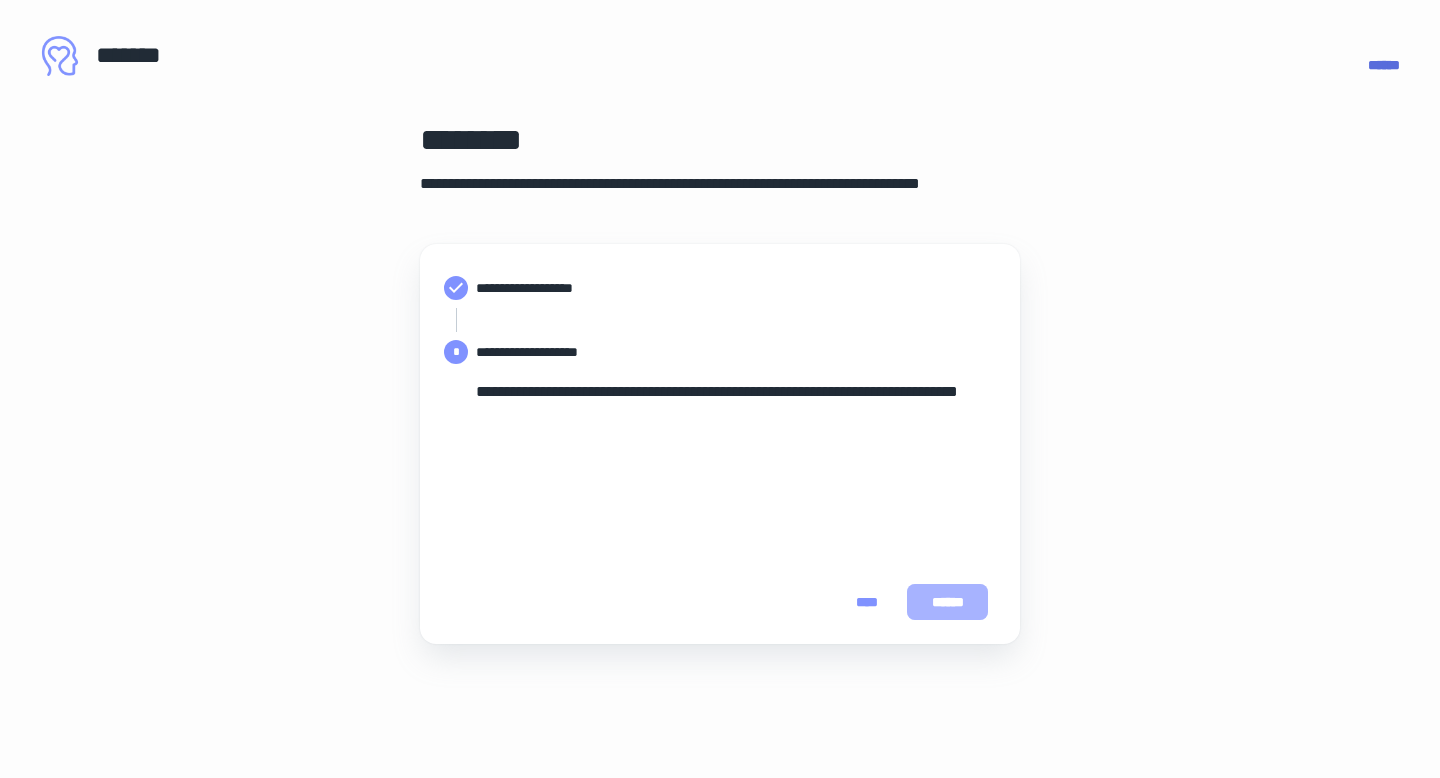 click on "******" at bounding box center [947, 602] 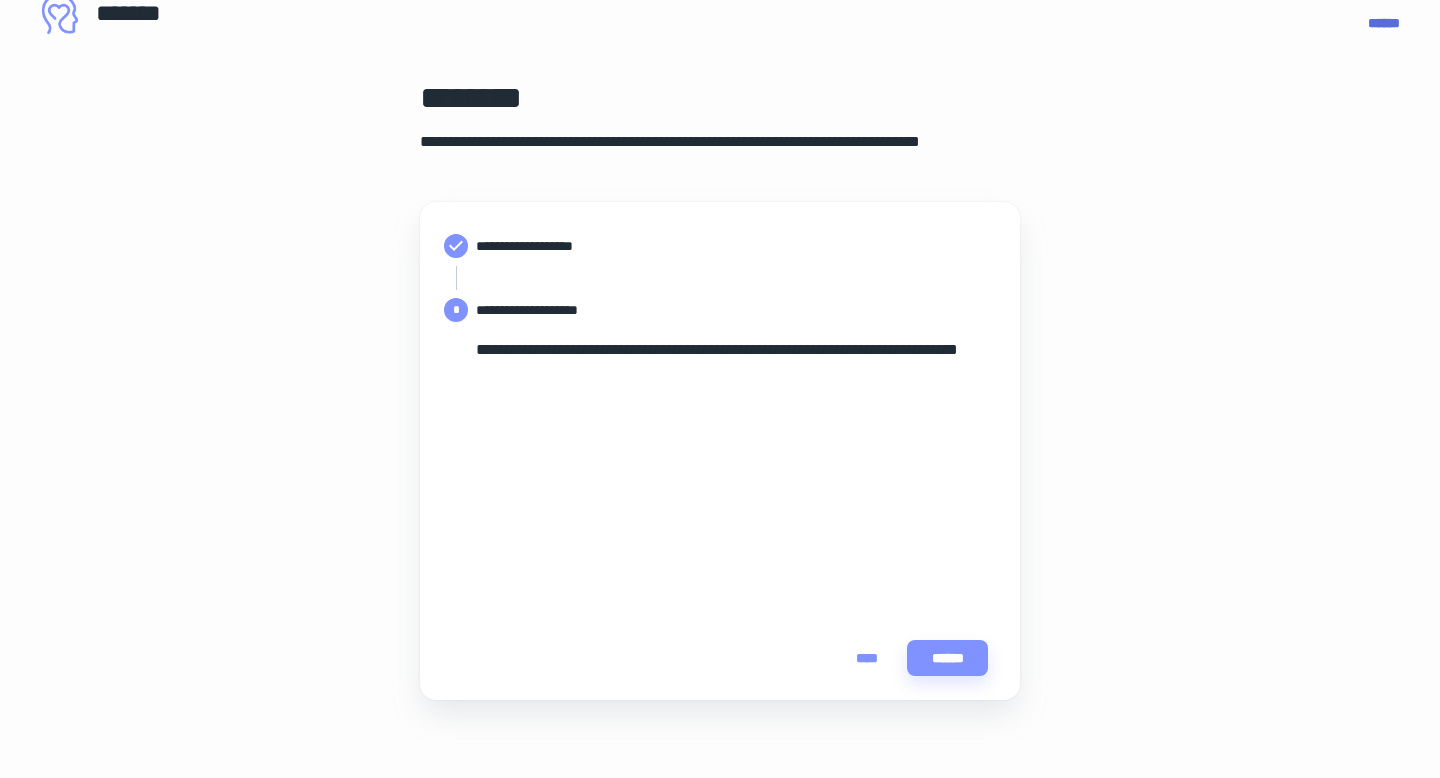 scroll, scrollTop: 44, scrollLeft: 0, axis: vertical 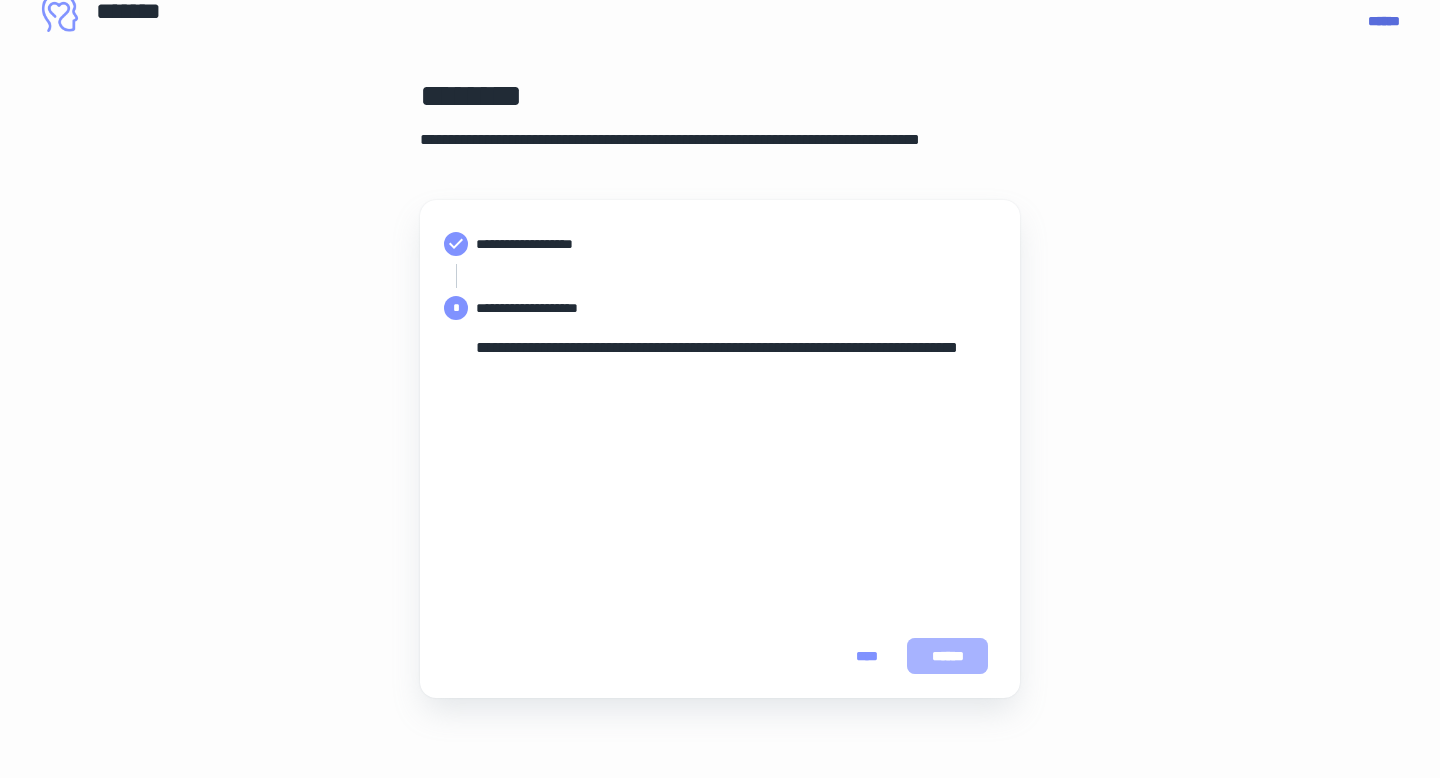click on "******" at bounding box center (947, 656) 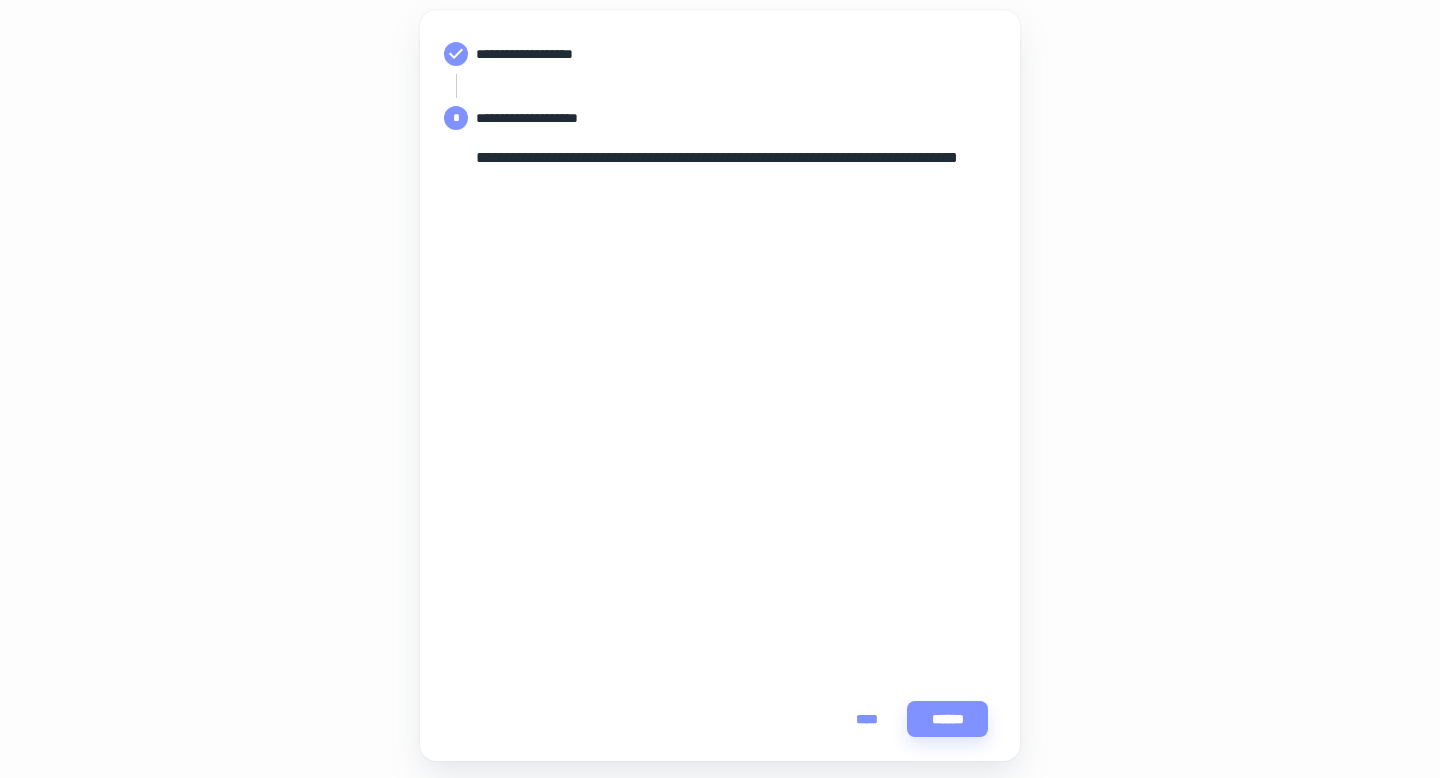 scroll, scrollTop: 240, scrollLeft: 0, axis: vertical 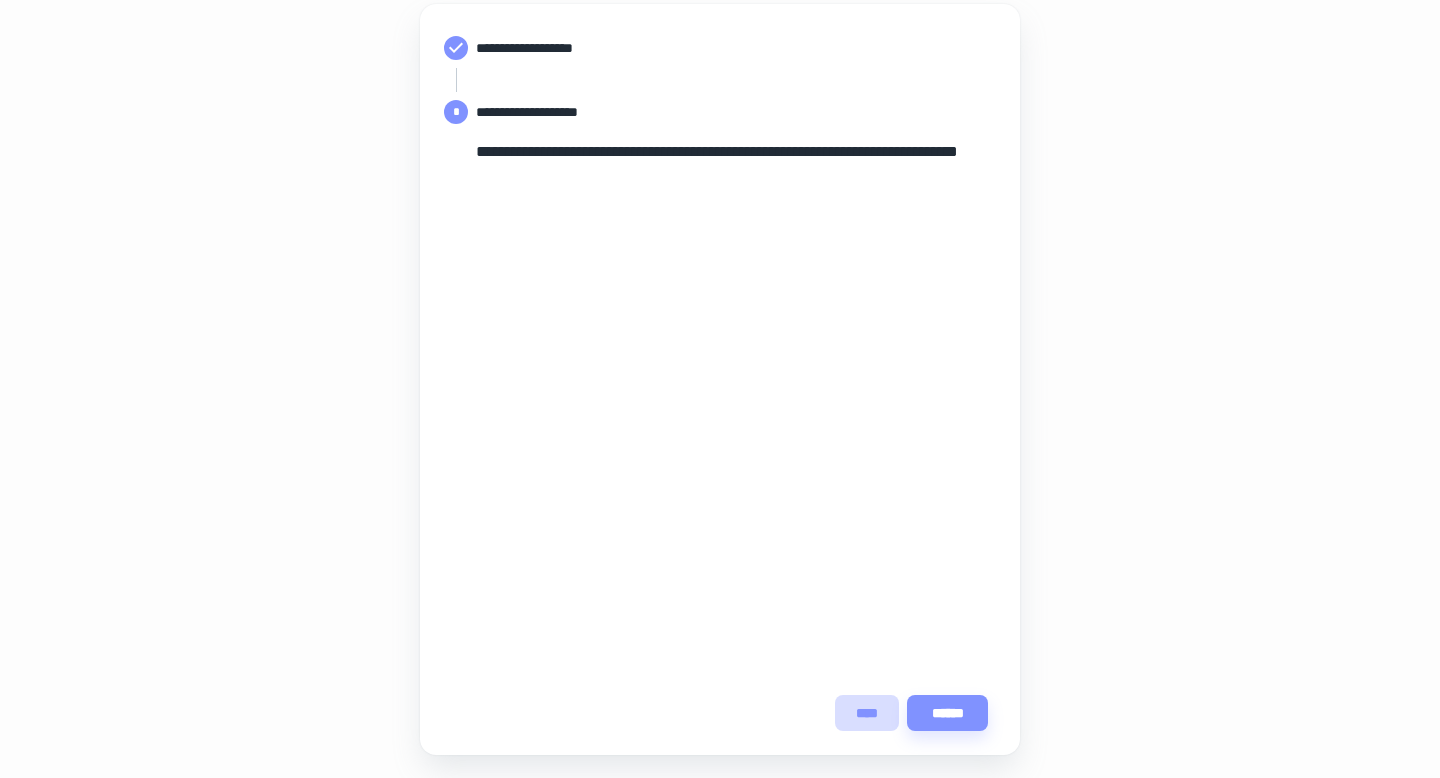 click on "****" at bounding box center [867, 713] 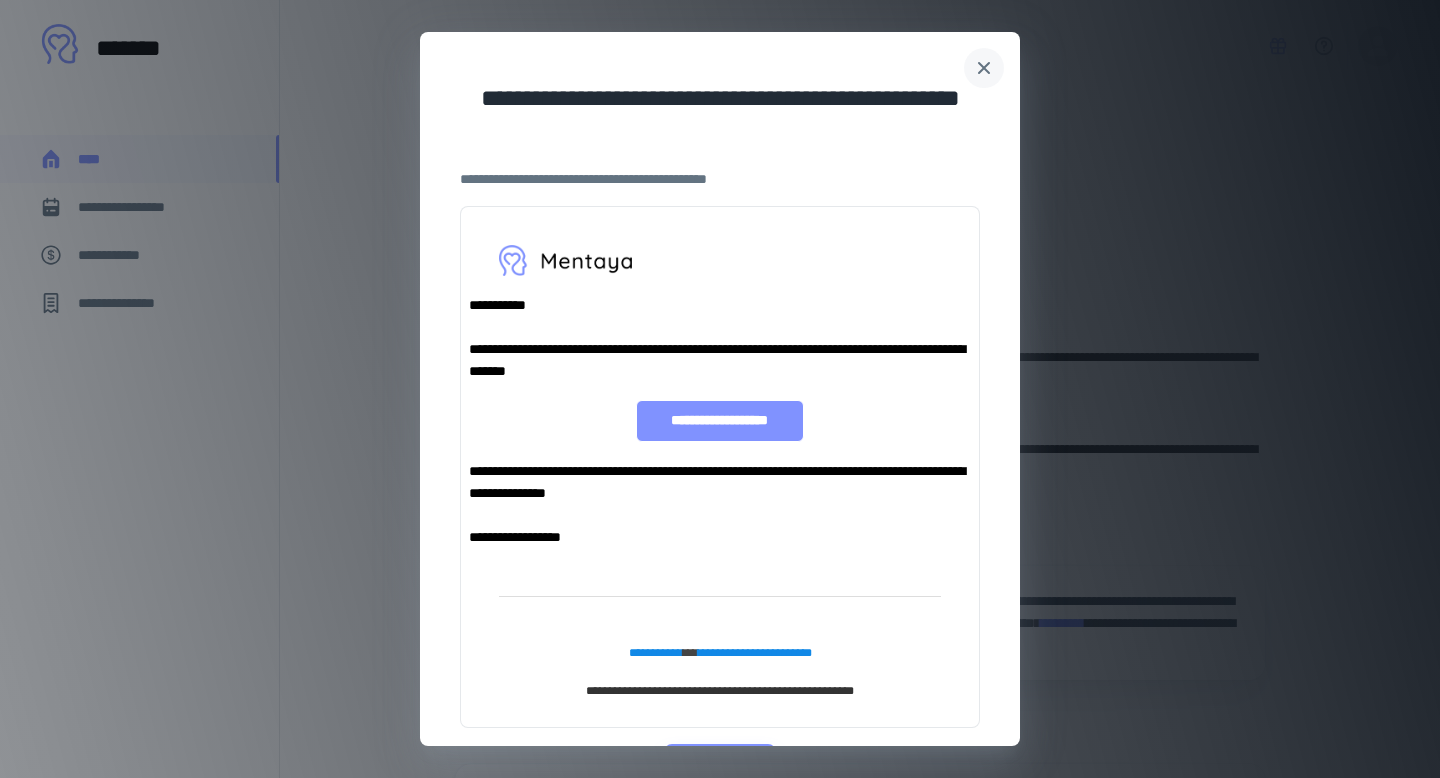 click 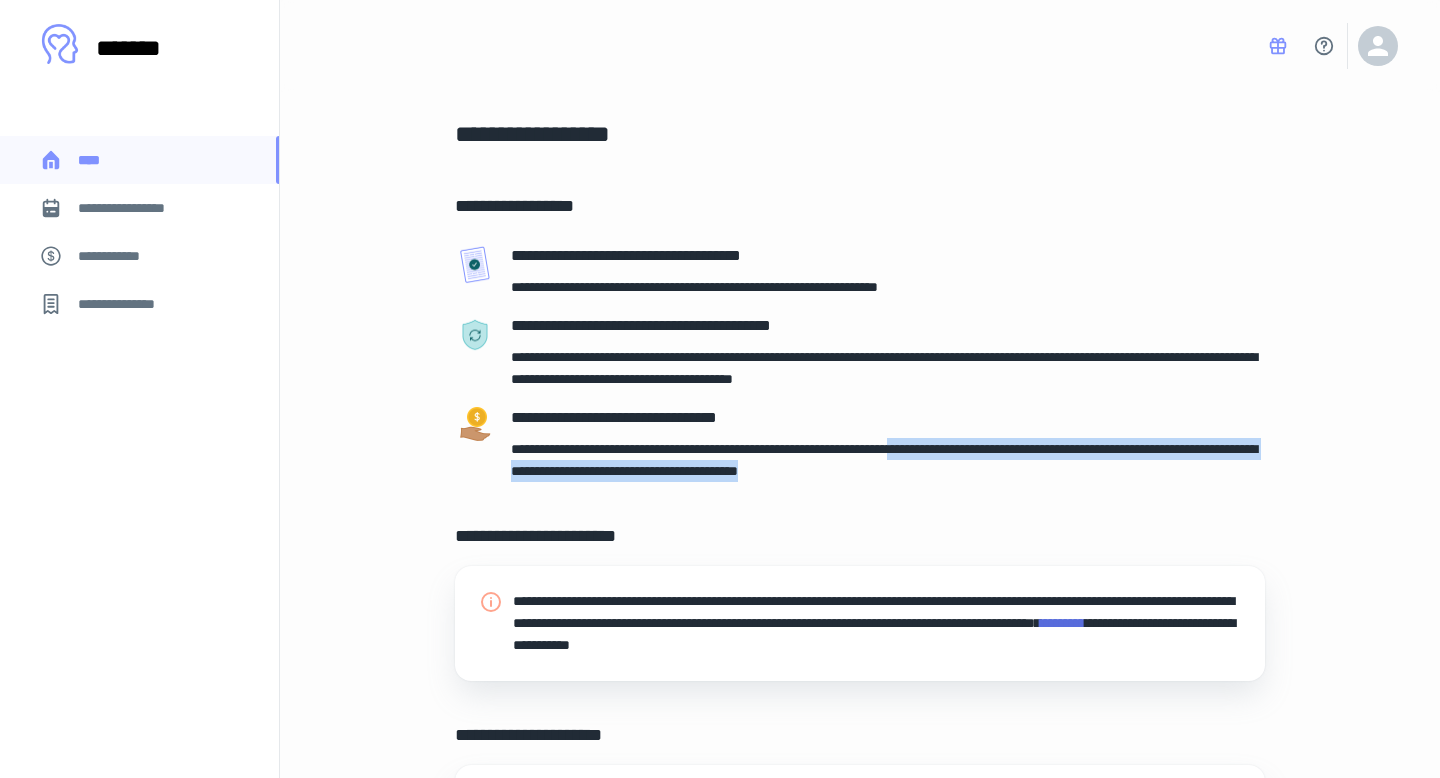 drag, startPoint x: 1056, startPoint y: 467, endPoint x: 1004, endPoint y: 446, distance: 56.0803 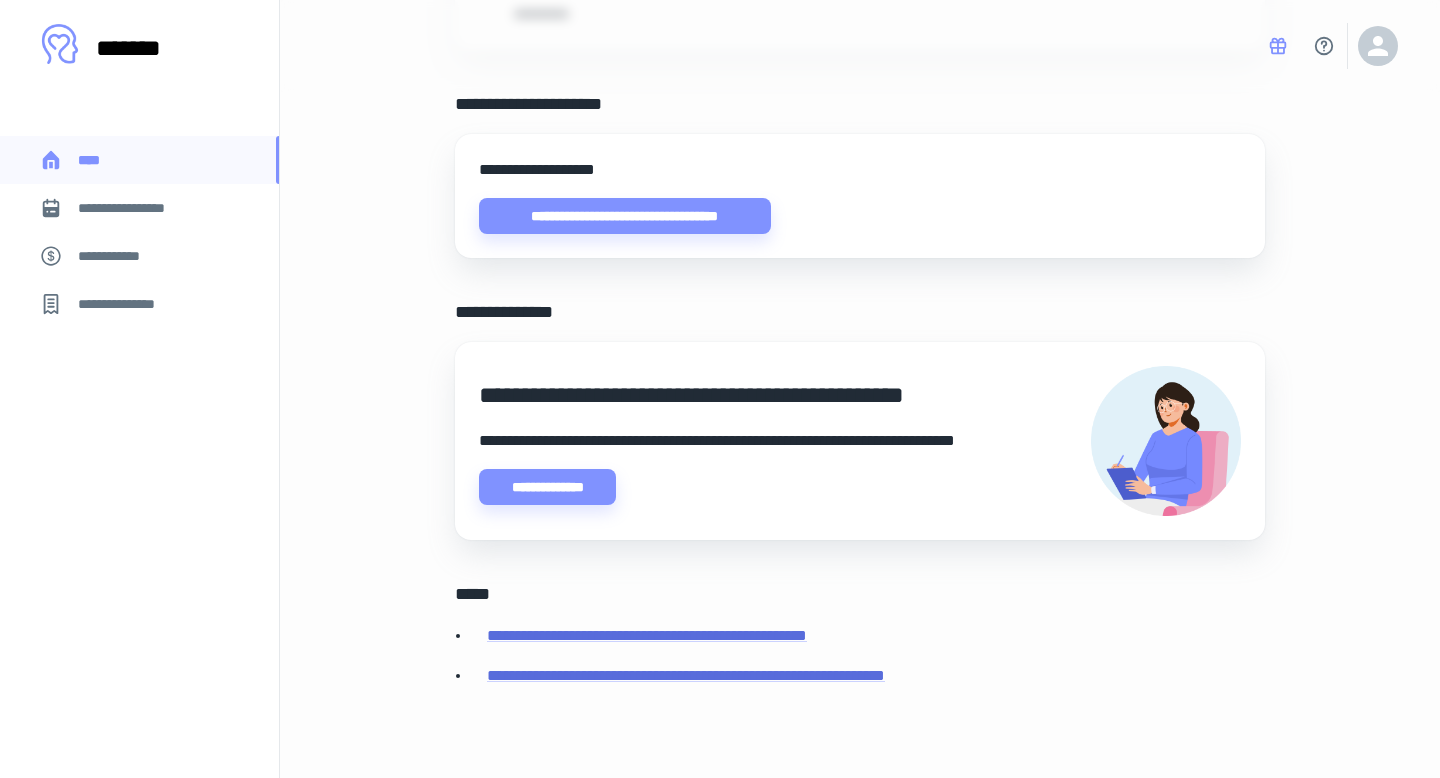scroll, scrollTop: 636, scrollLeft: 0, axis: vertical 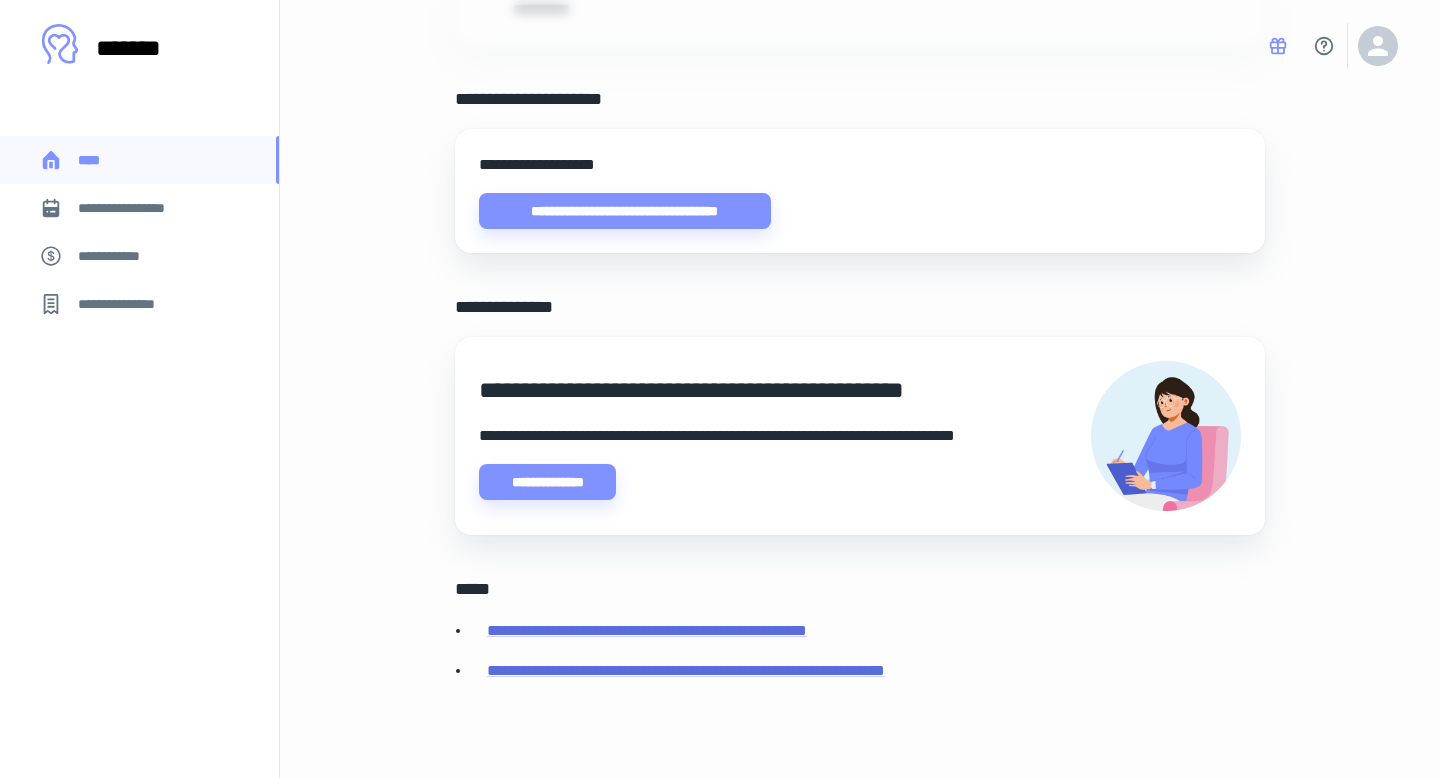 click on "**********" at bounding box center (136, 208) 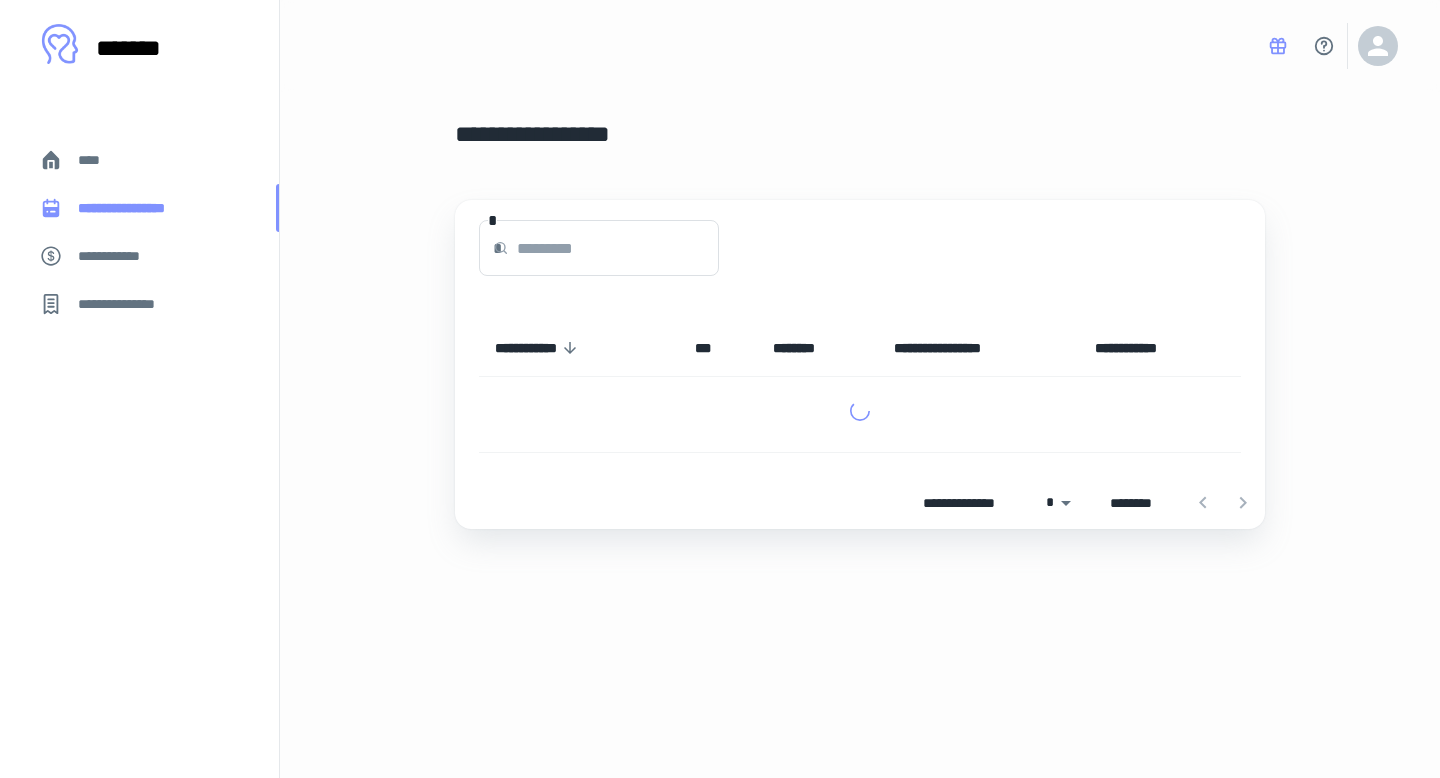 scroll, scrollTop: 0, scrollLeft: 0, axis: both 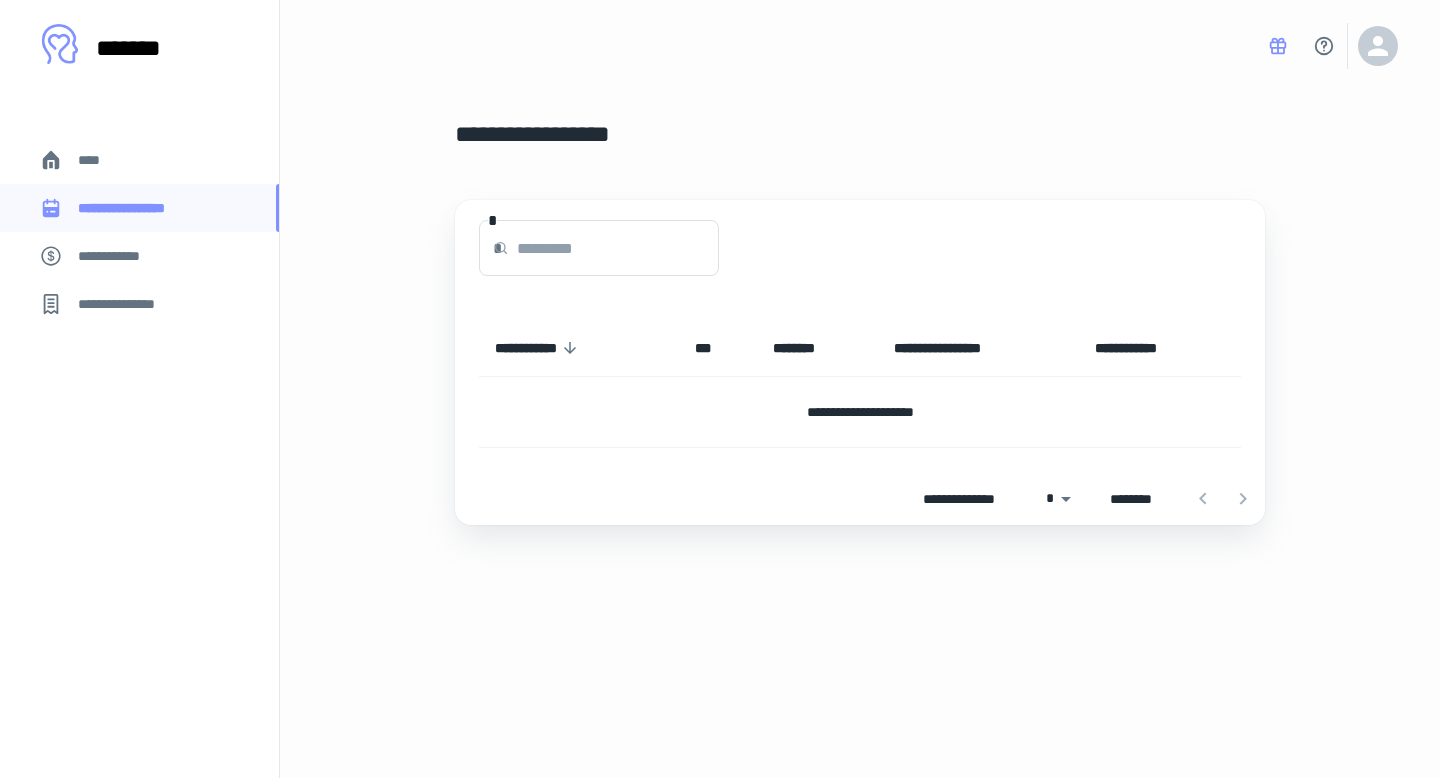 click on "*******" at bounding box center [149, 48] 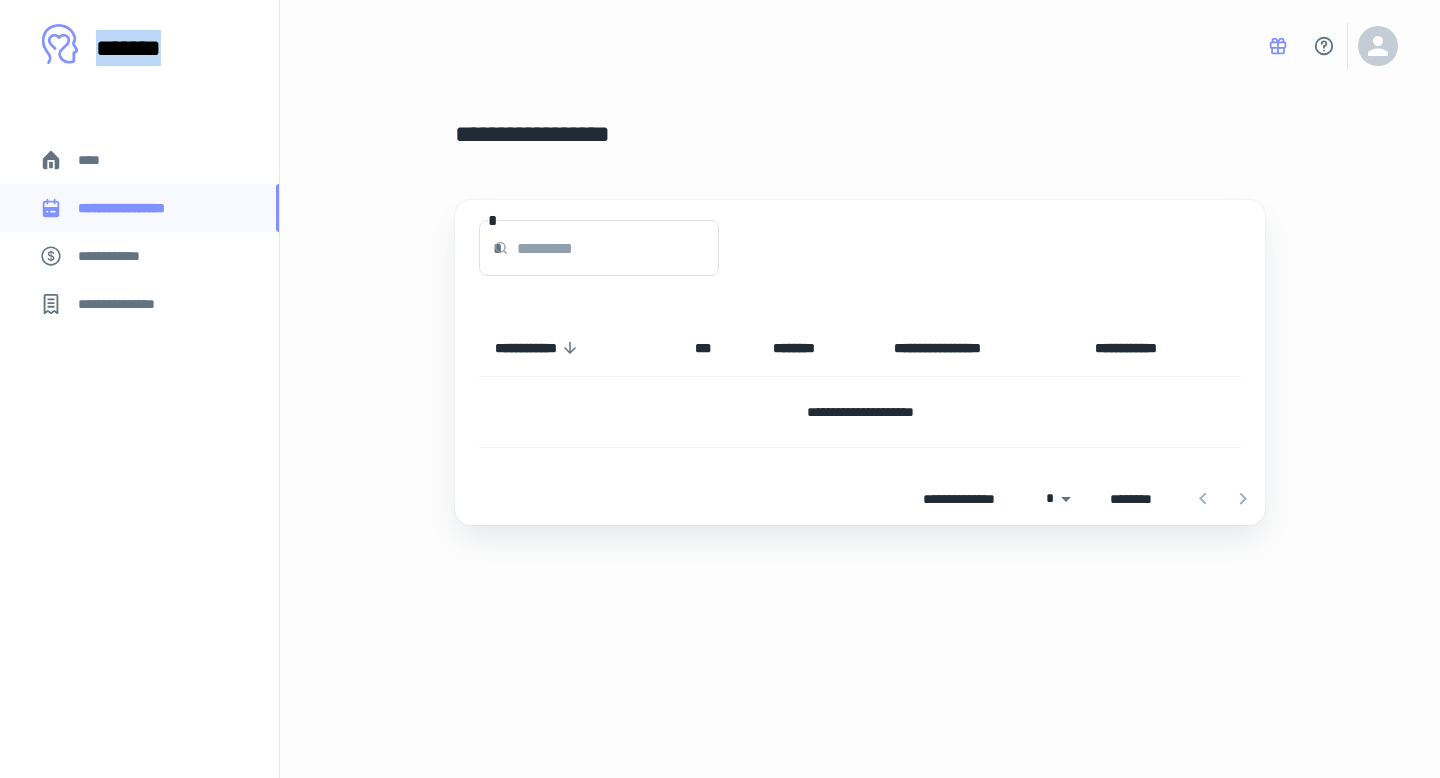 drag, startPoint x: 101, startPoint y: 47, endPoint x: 159, endPoint y: 43, distance: 58.137768 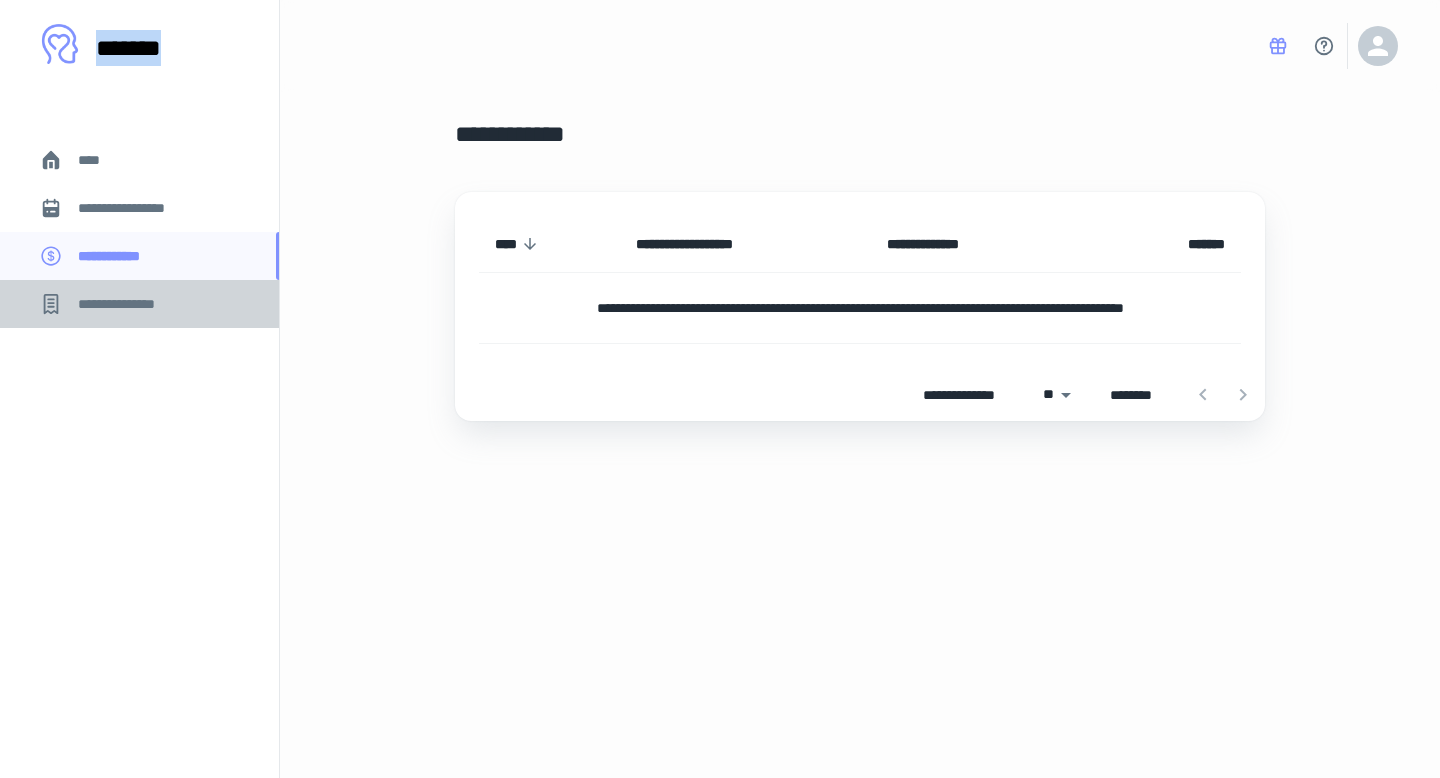 click on "**********" at bounding box center [127, 304] 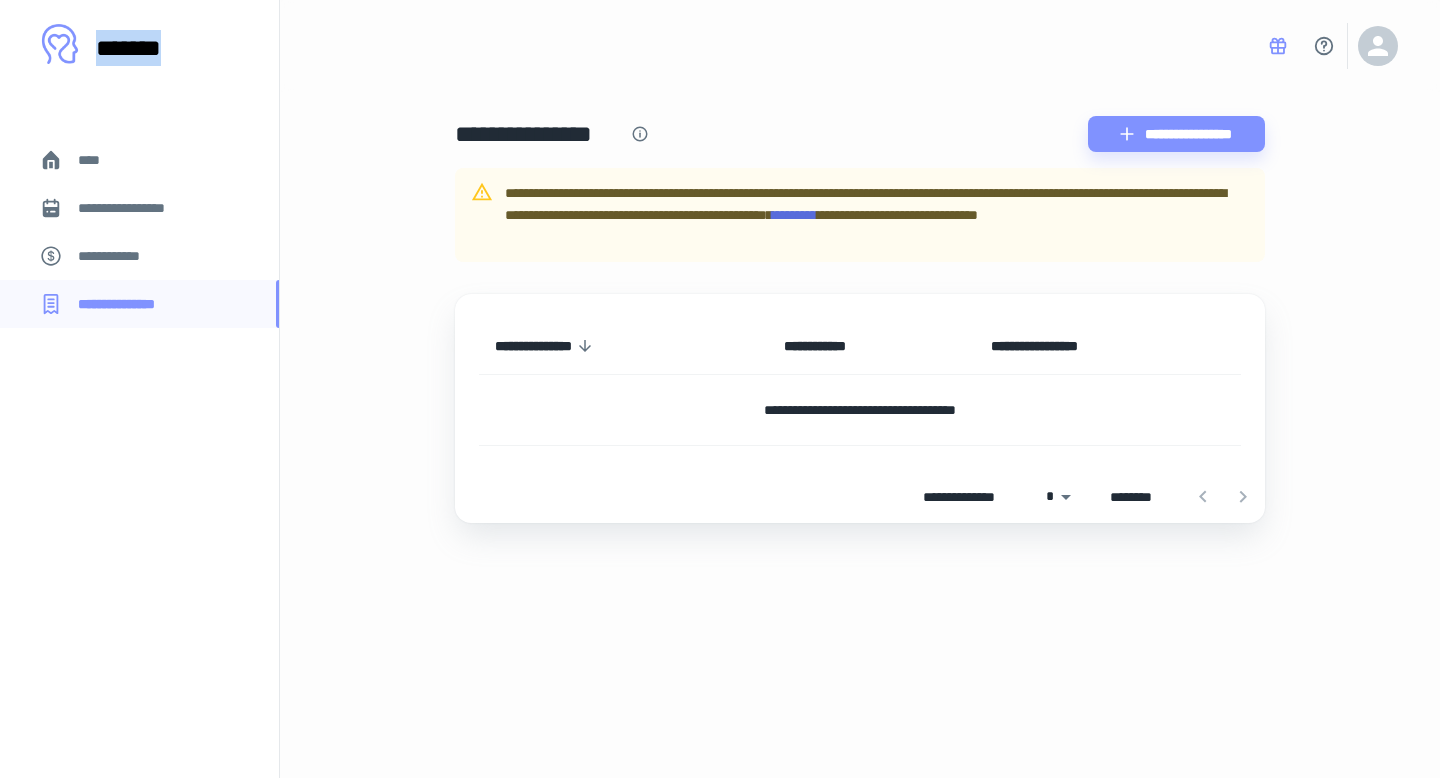 click on "****" at bounding box center (97, 160) 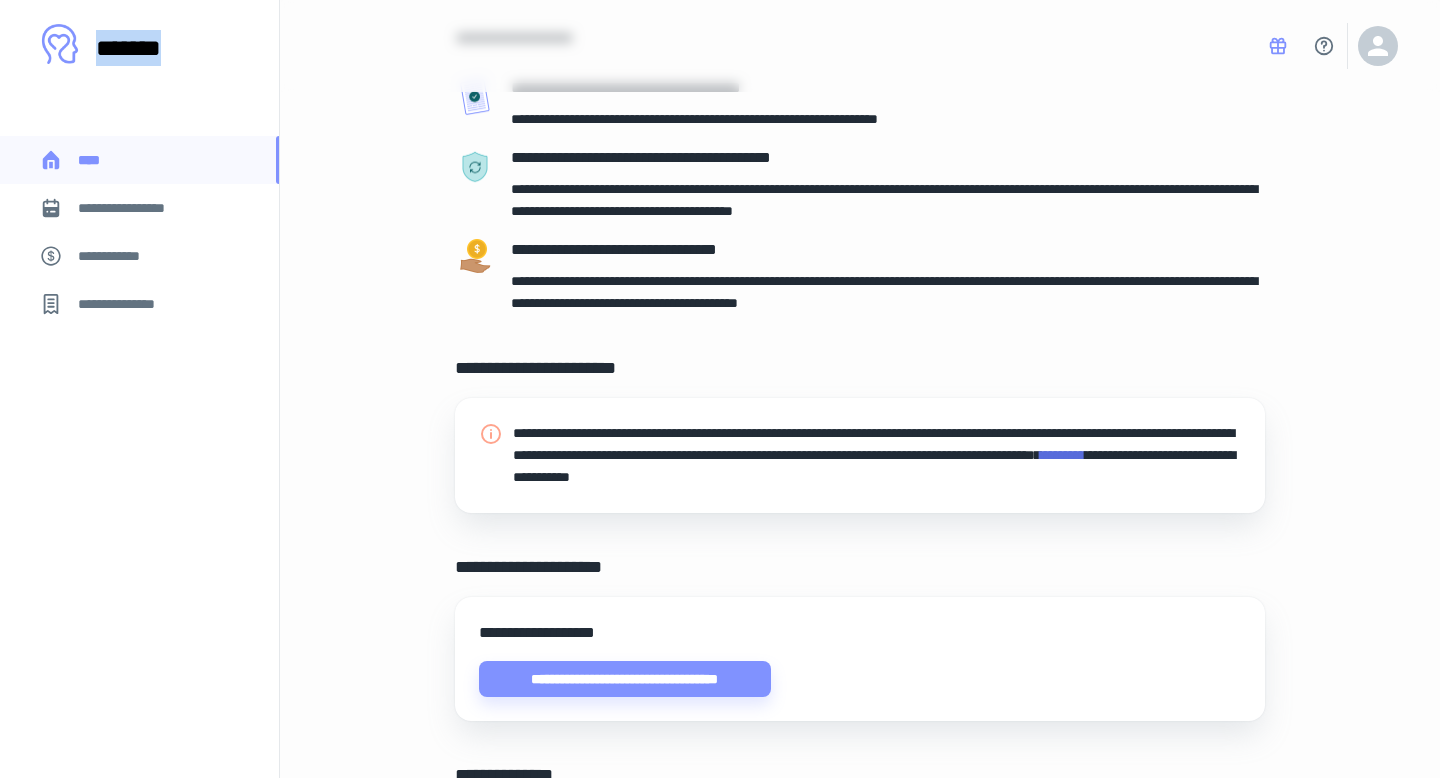scroll, scrollTop: 0, scrollLeft: 0, axis: both 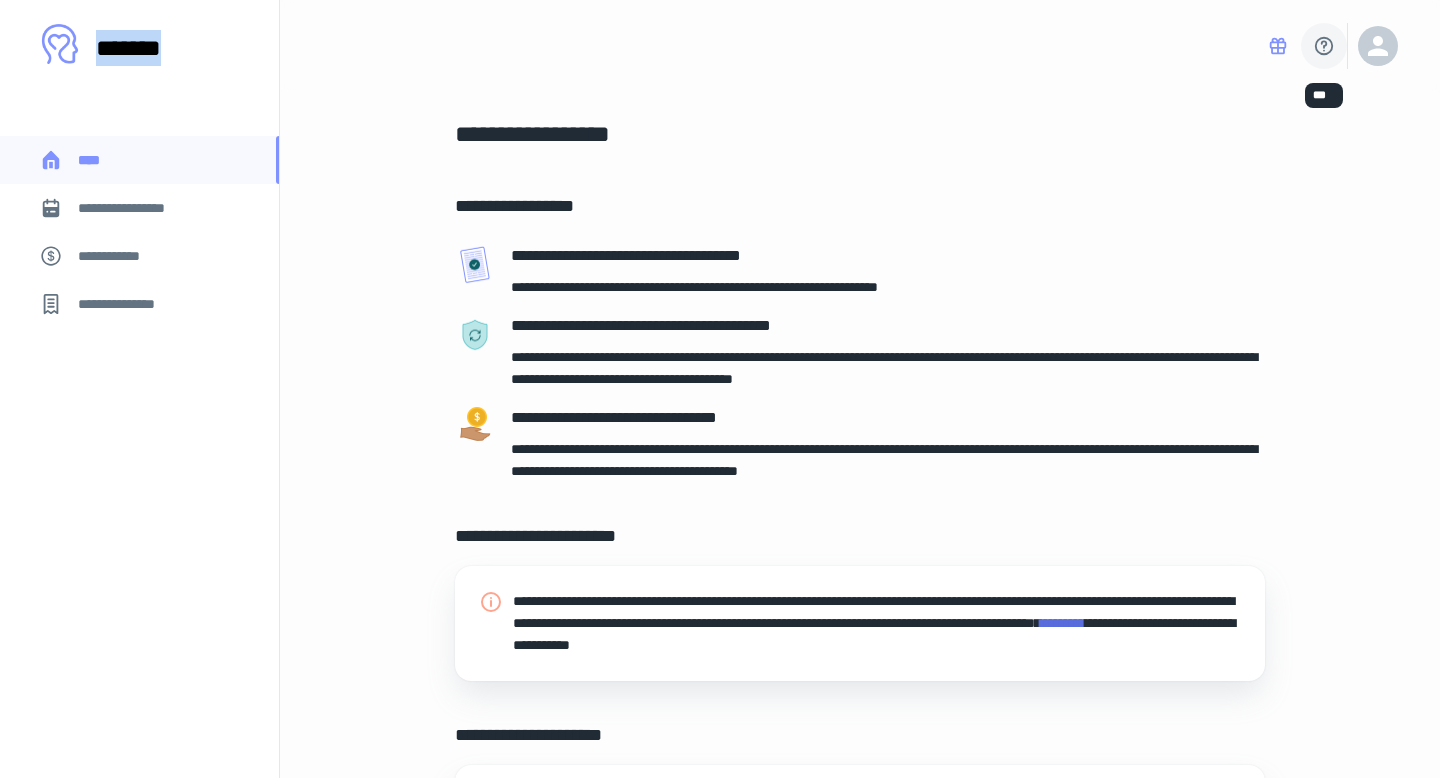 click 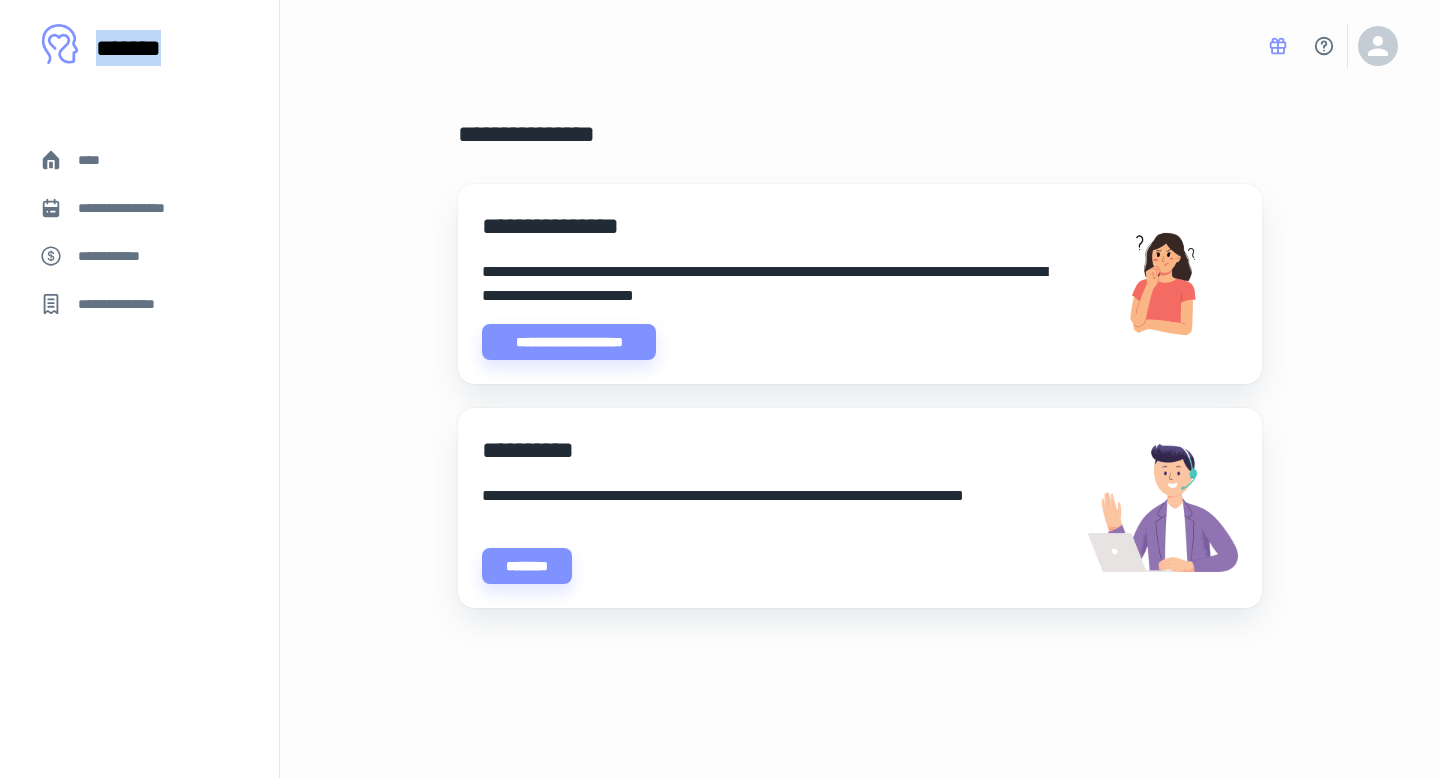 click 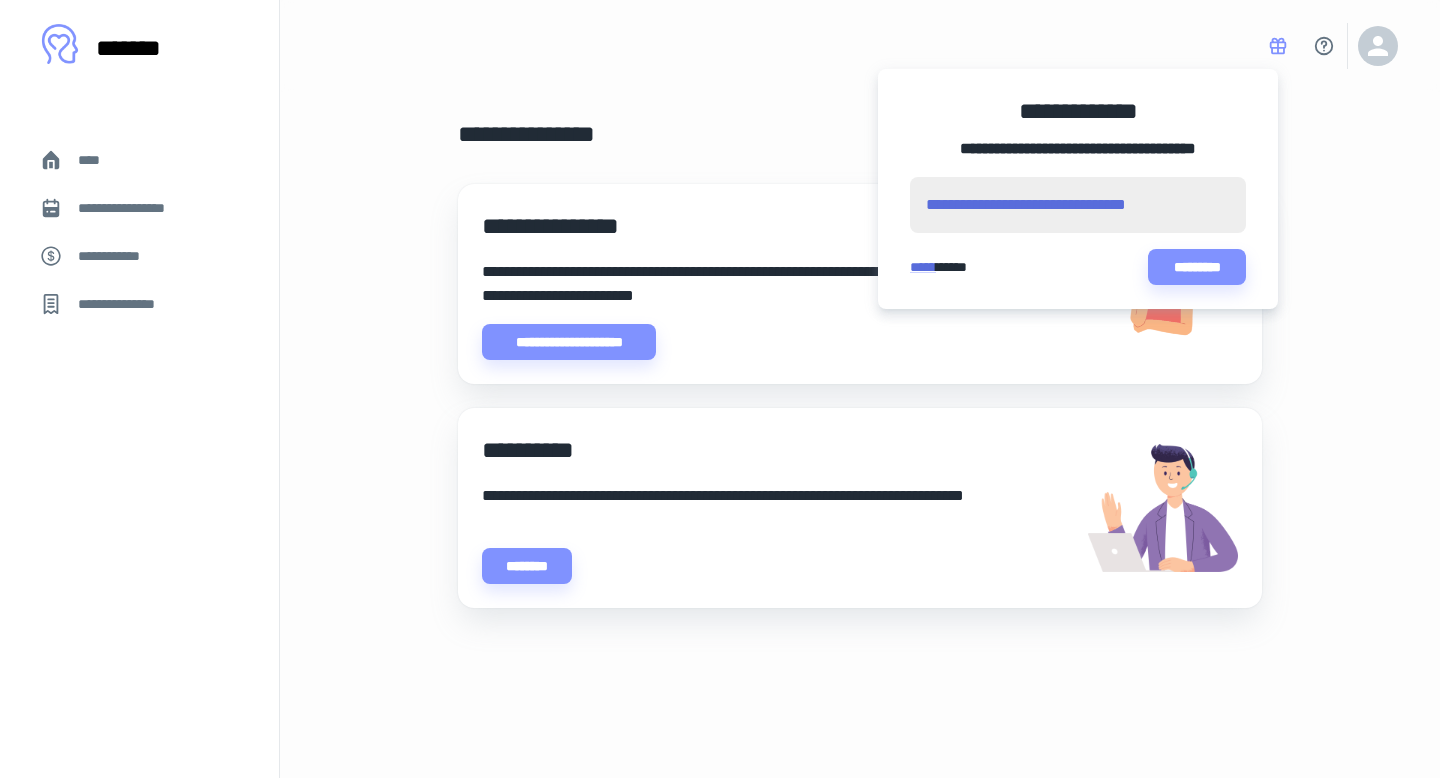 click on "*****   *****" at bounding box center [949, 267] 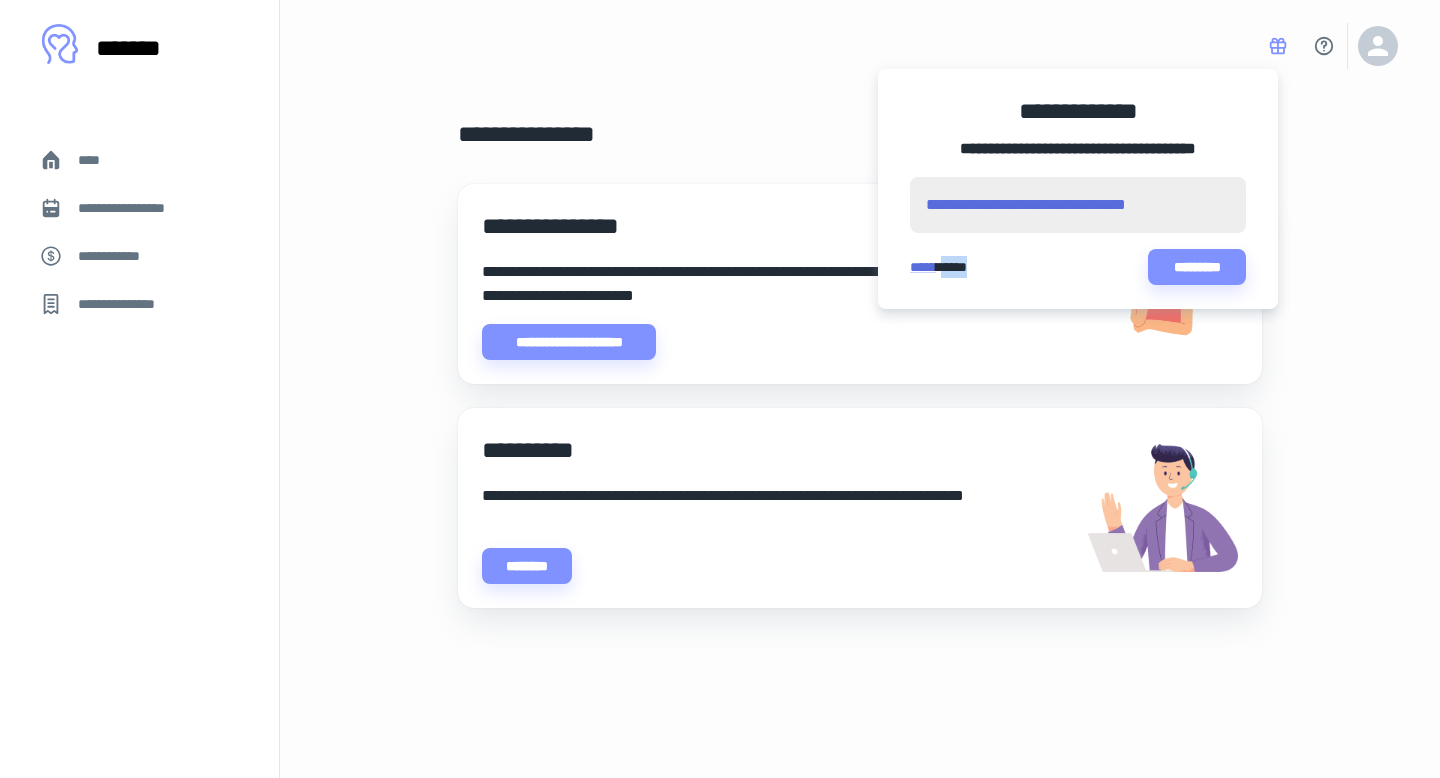 click on "*****   *****" at bounding box center (949, 267) 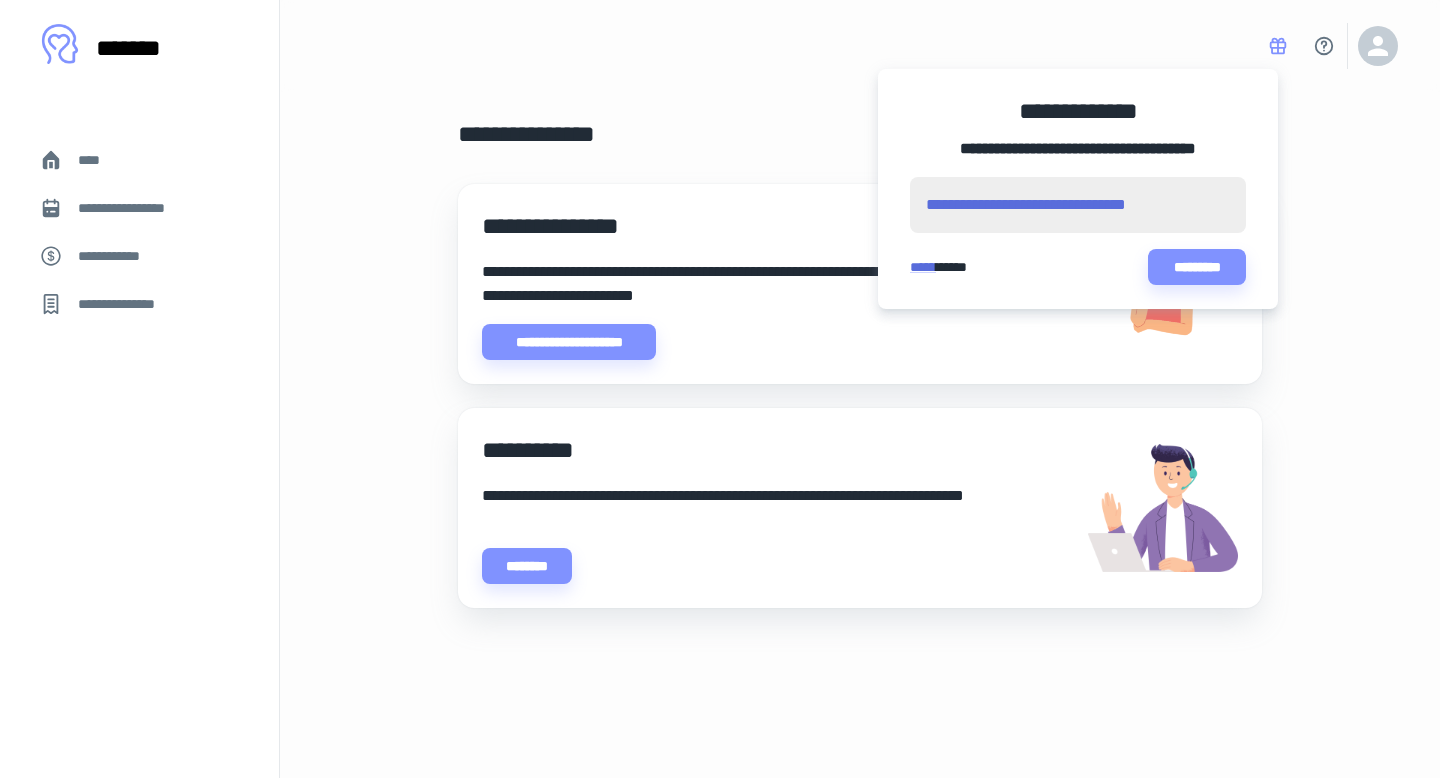 click on "**********" at bounding box center [1078, 115] 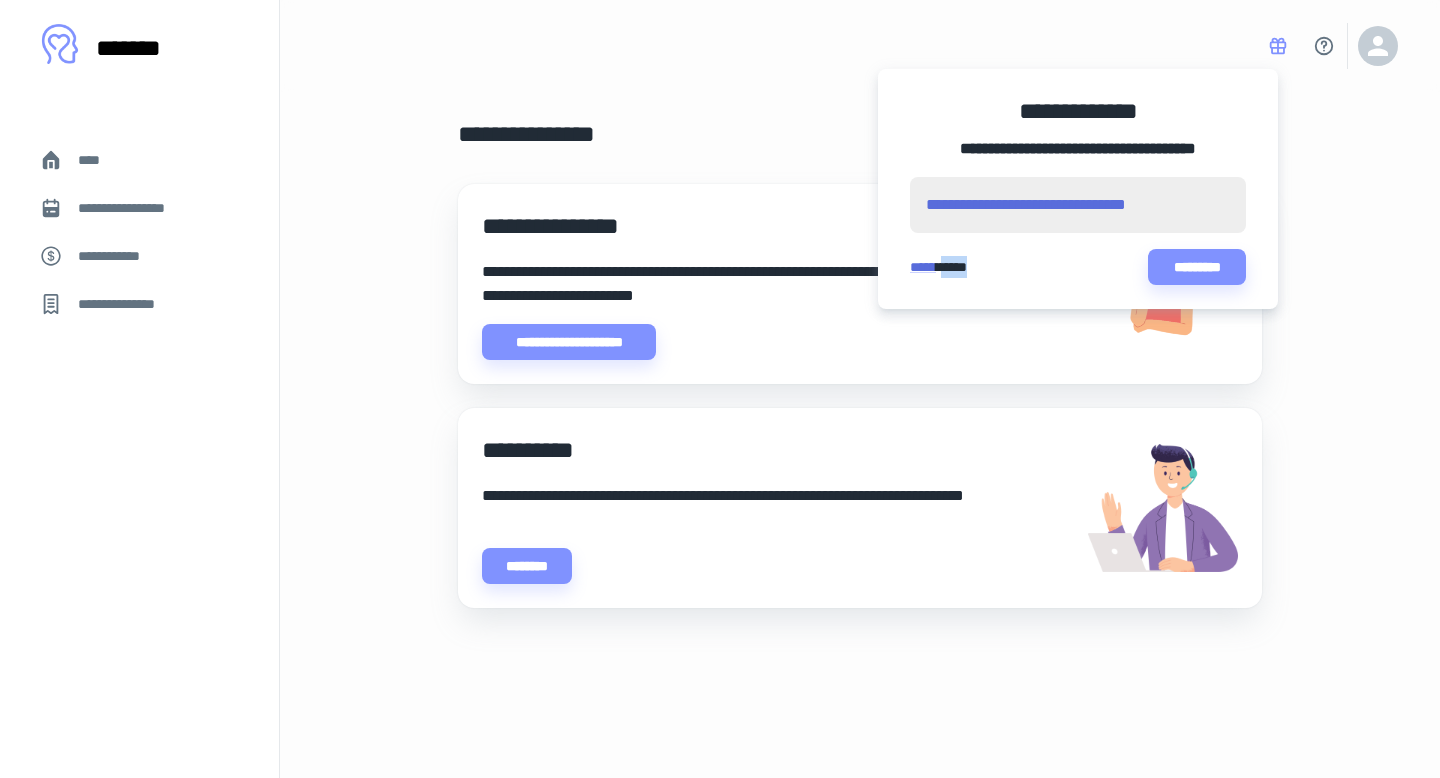 click on "*****   *****" at bounding box center [949, 267] 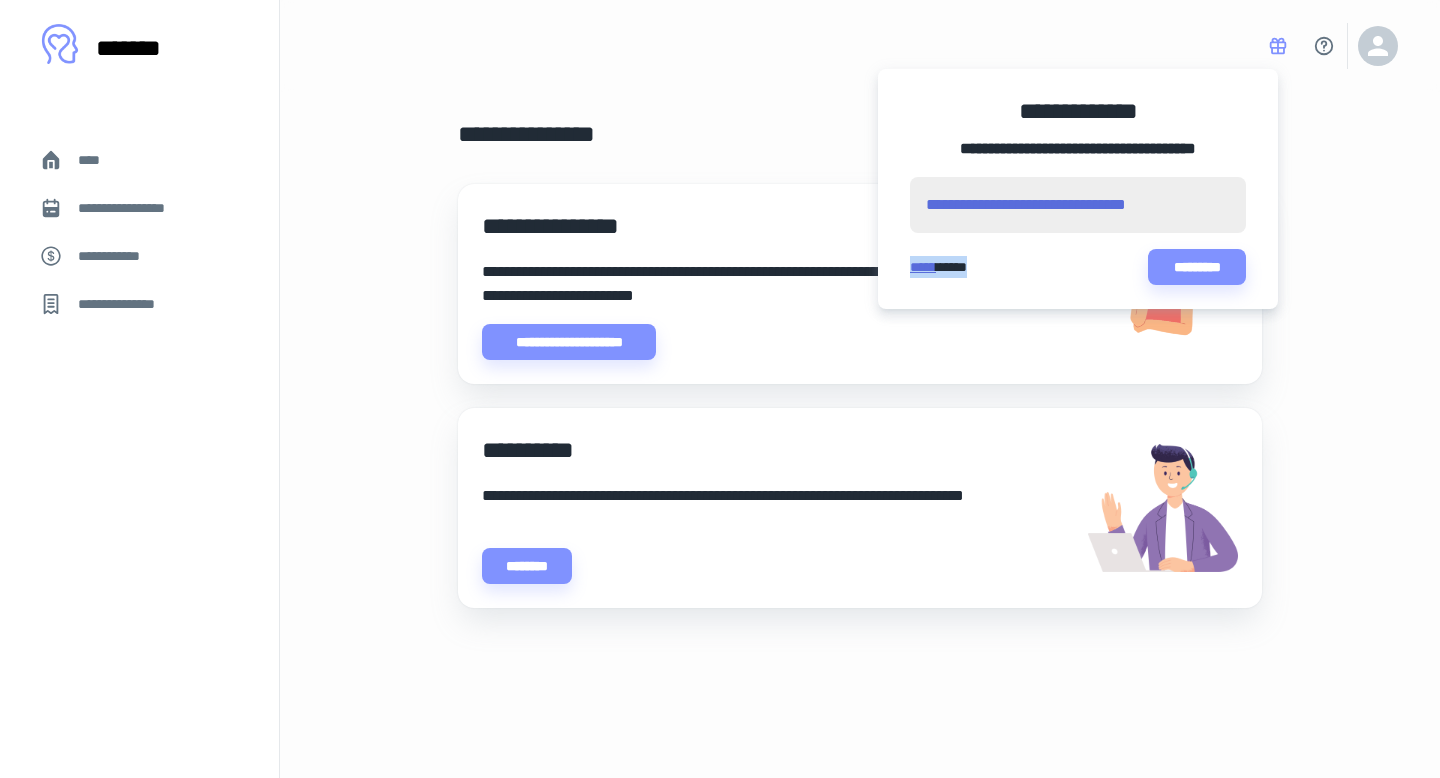 click on "*****   *****" at bounding box center [949, 267] 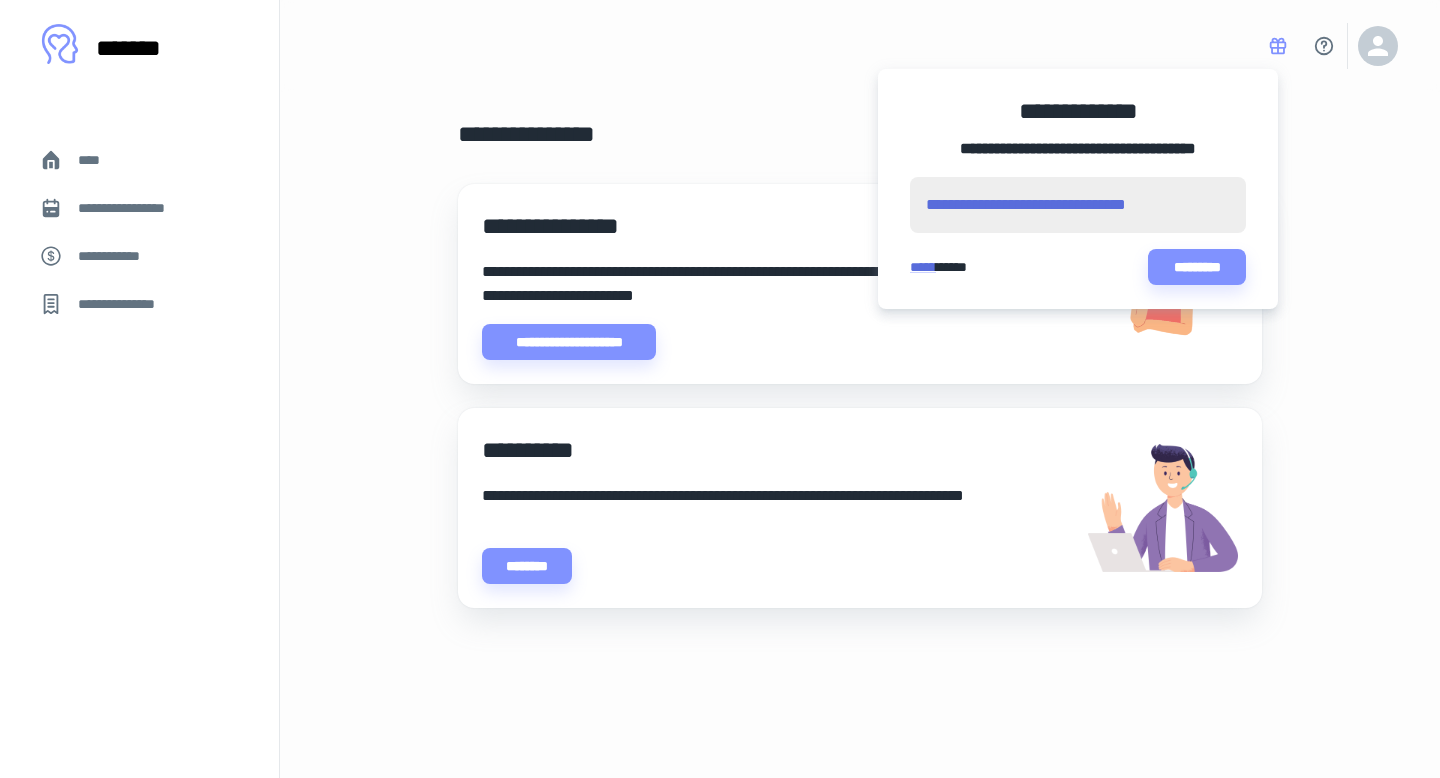 click at bounding box center (720, 389) 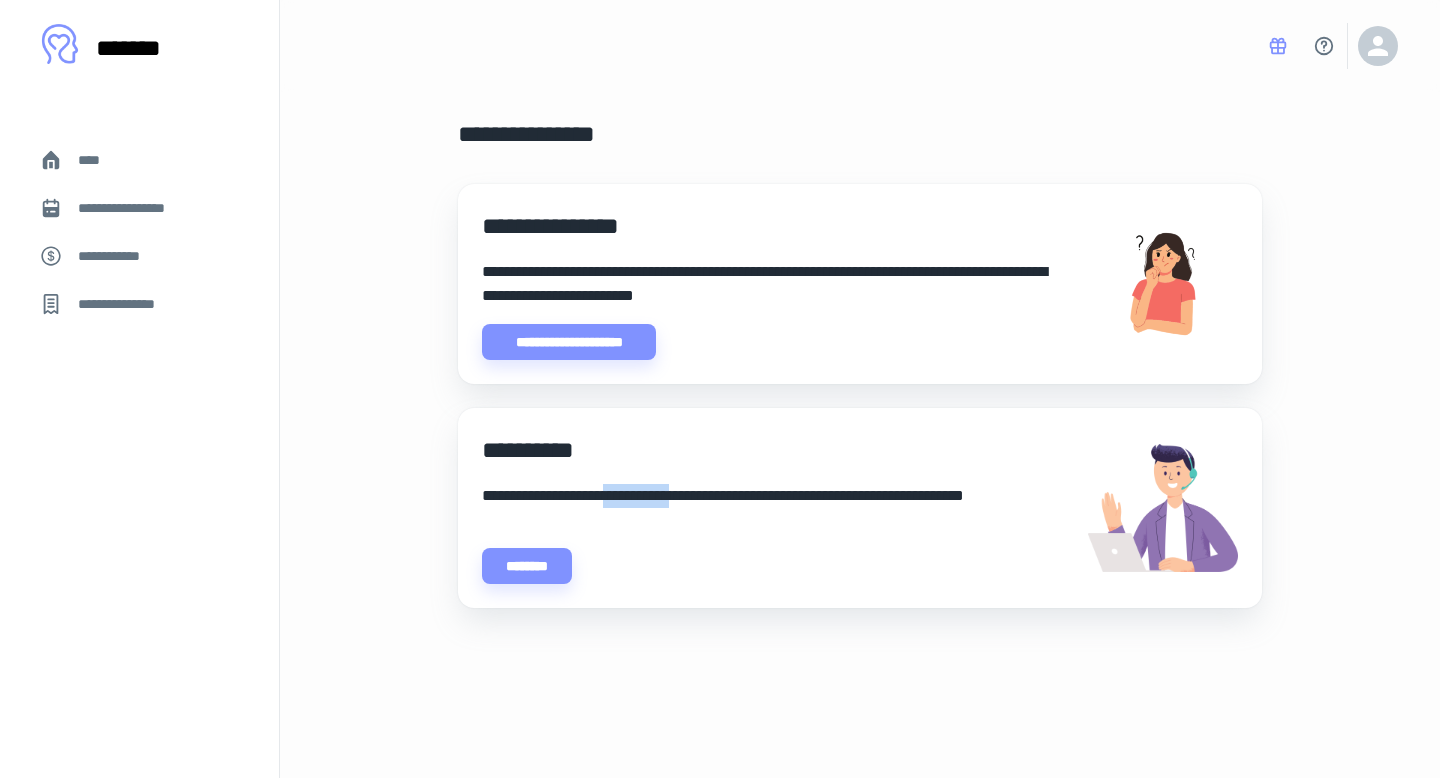 drag, startPoint x: 640, startPoint y: 498, endPoint x: 738, endPoint y: 499, distance: 98.005104 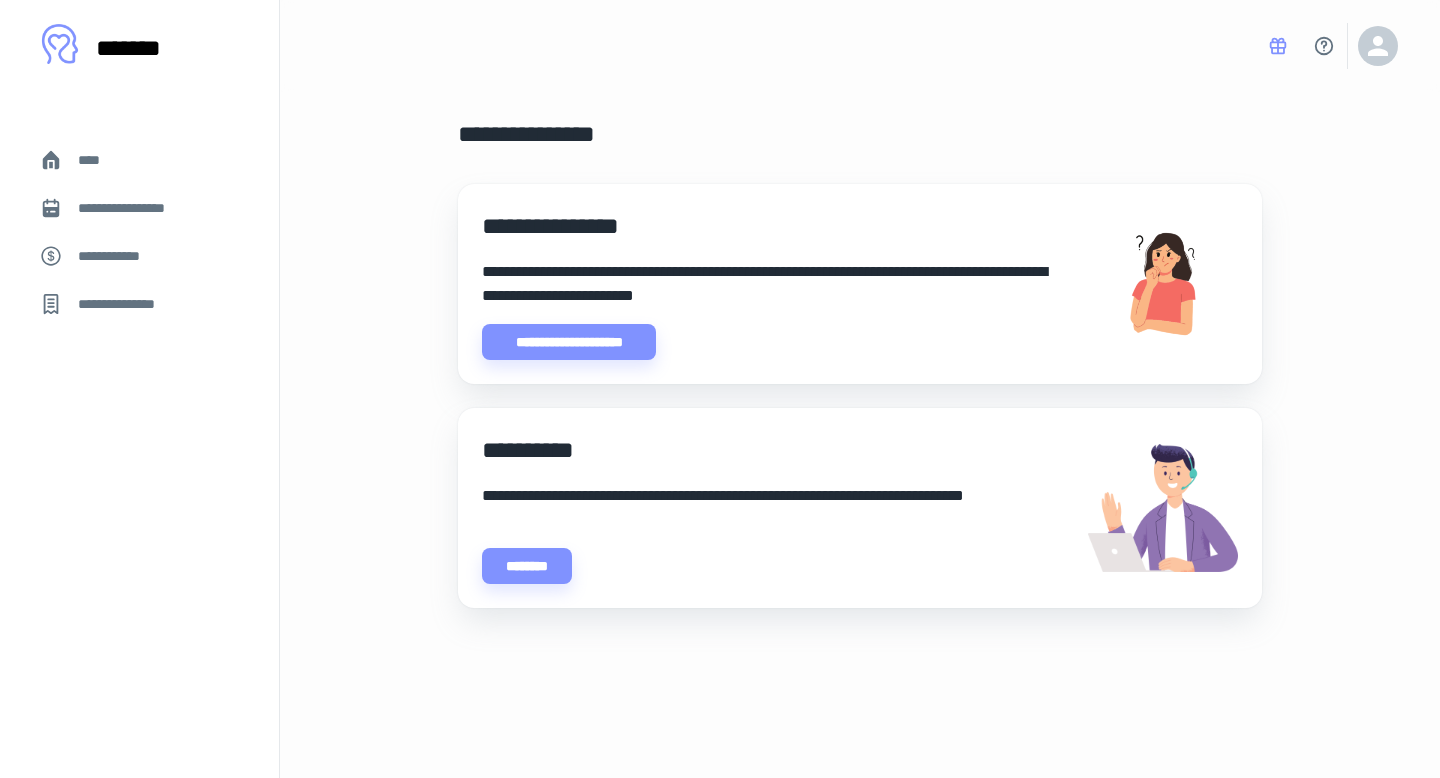 click on "**********" at bounding box center [777, 508] 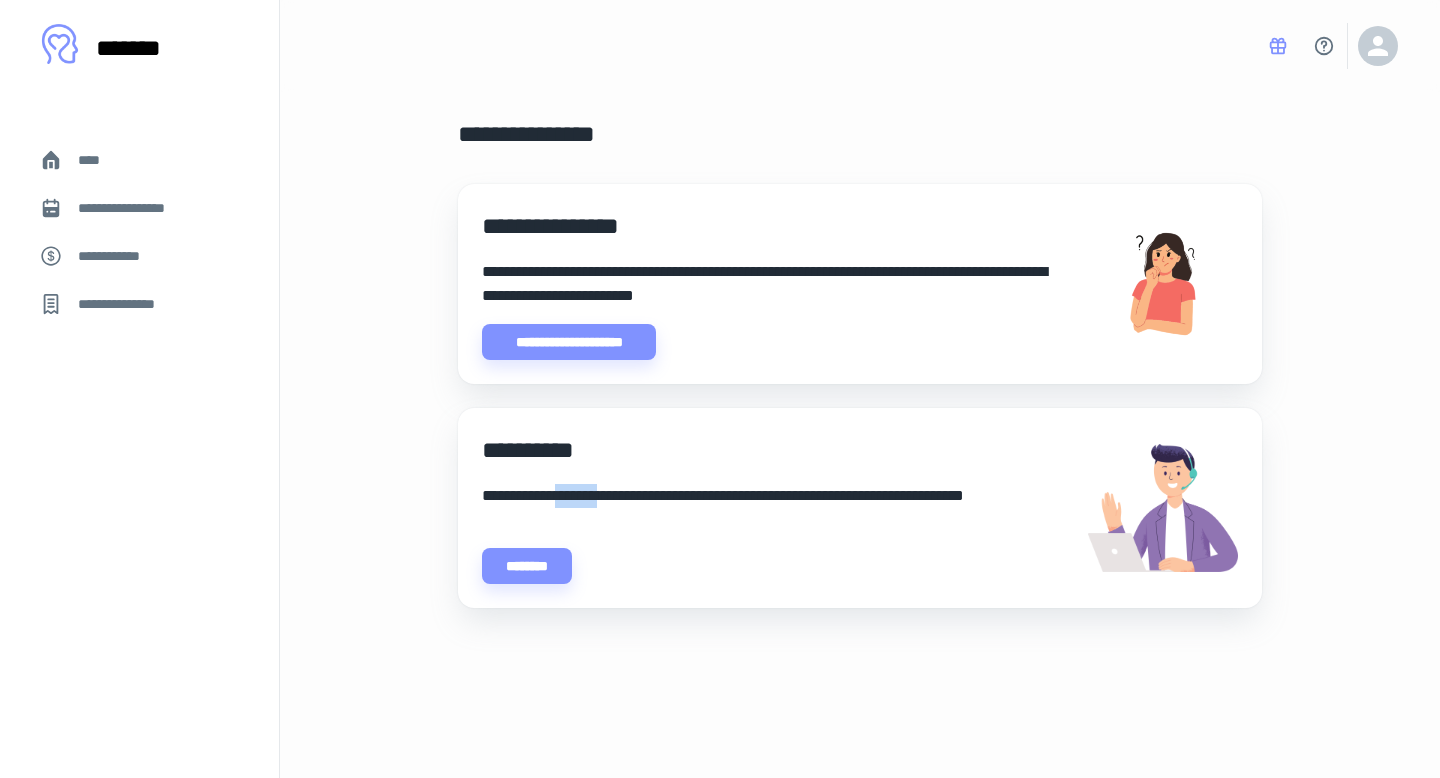 click on "**********" at bounding box center (777, 508) 